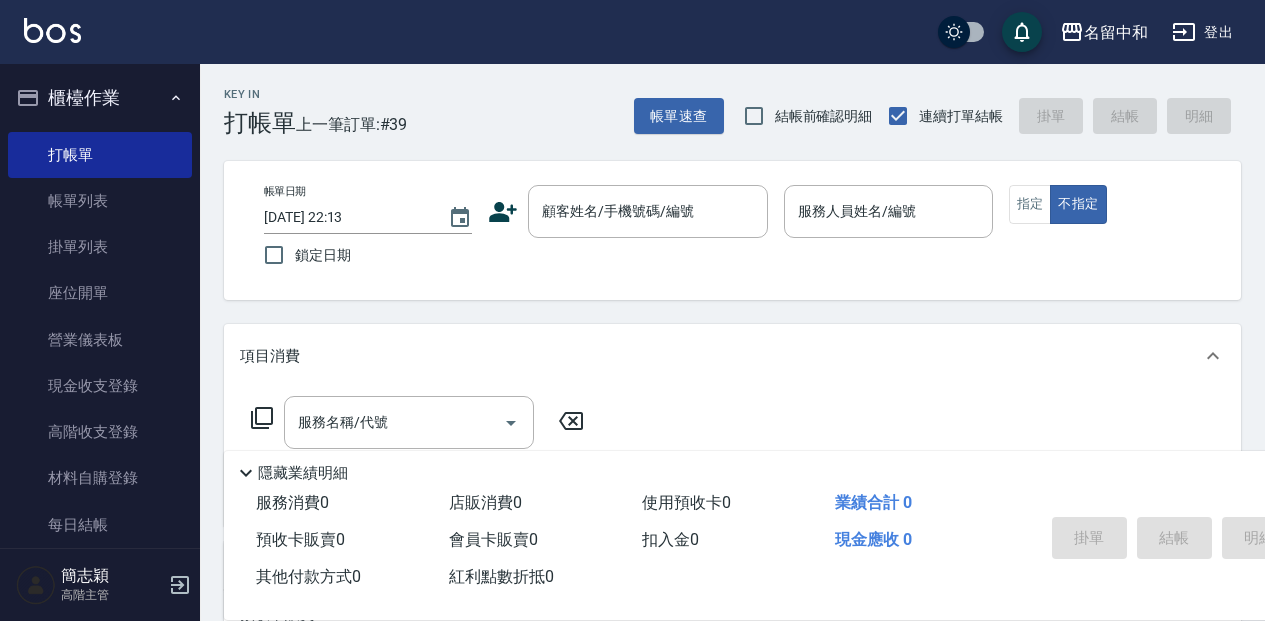 scroll, scrollTop: 0, scrollLeft: 0, axis: both 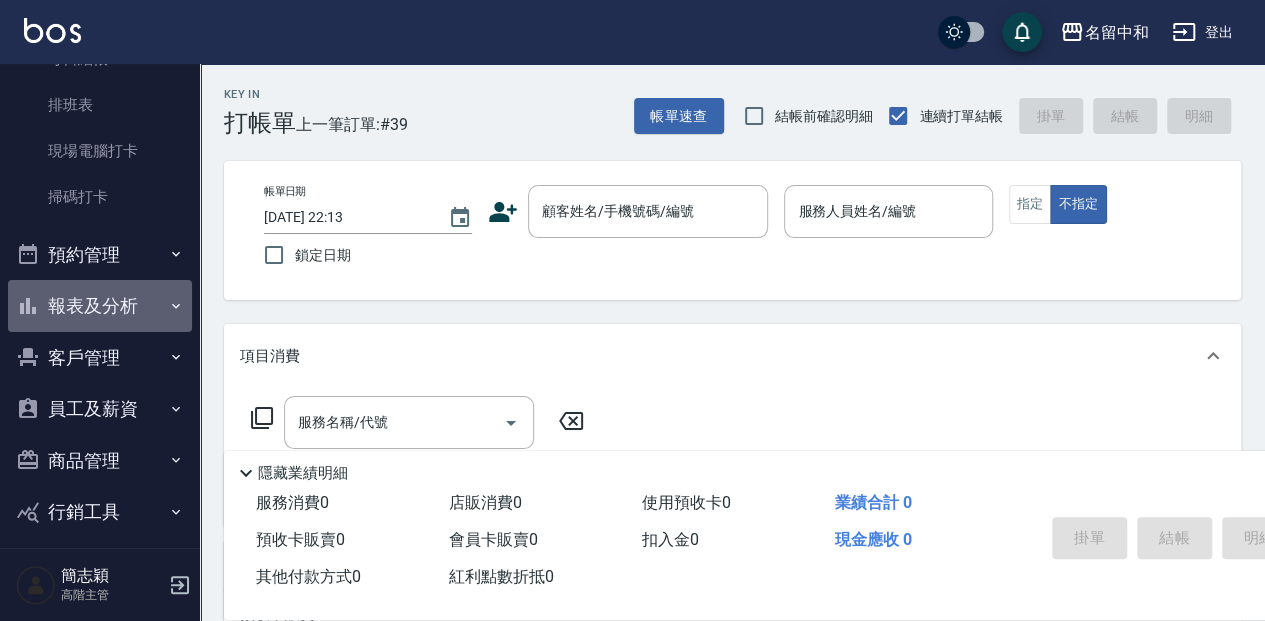 click on "報表及分析" at bounding box center (100, 306) 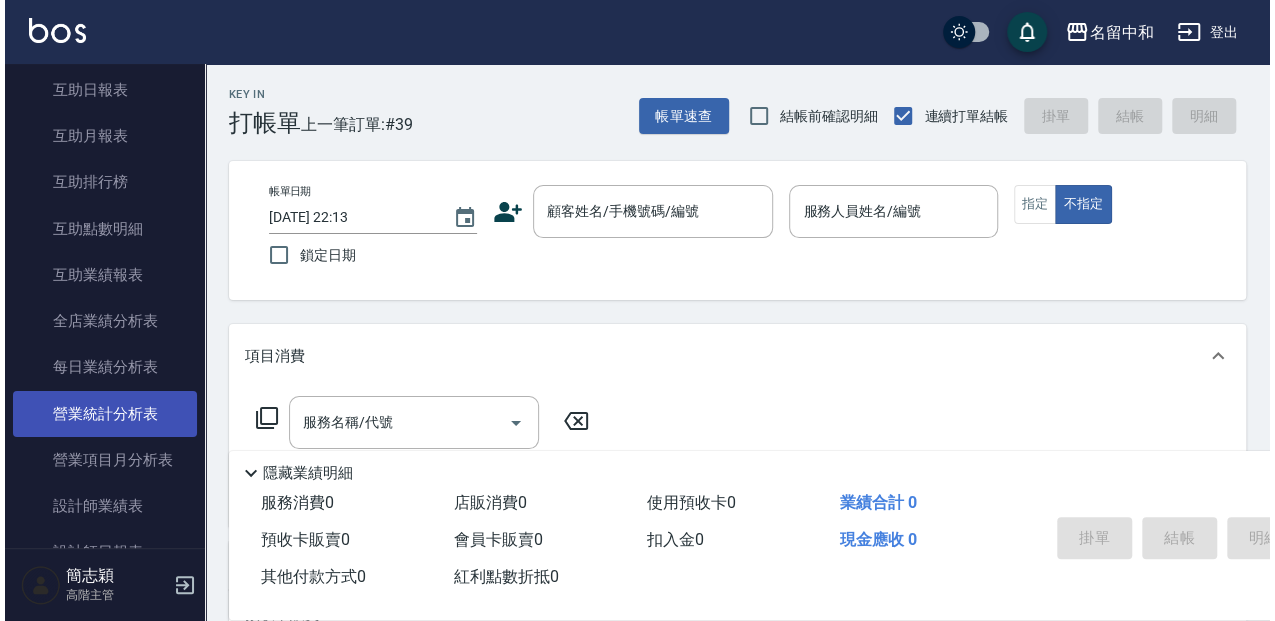 scroll, scrollTop: 1000, scrollLeft: 0, axis: vertical 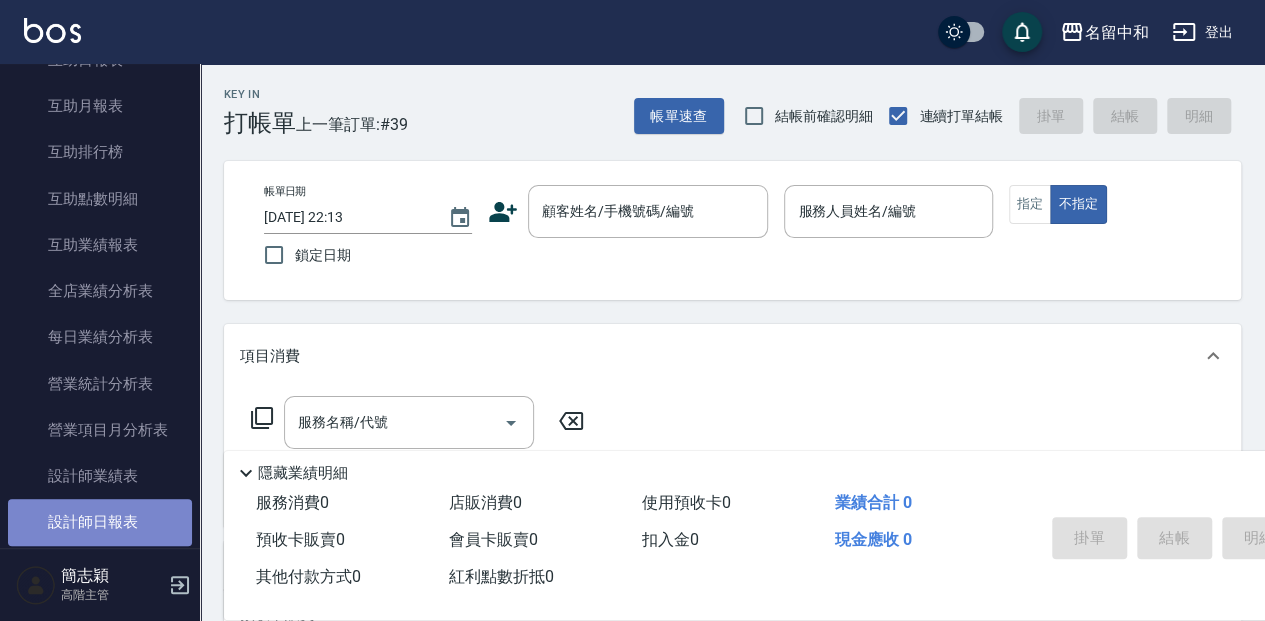 drag, startPoint x: 121, startPoint y: 523, endPoint x: 148, endPoint y: 520, distance: 27.166155 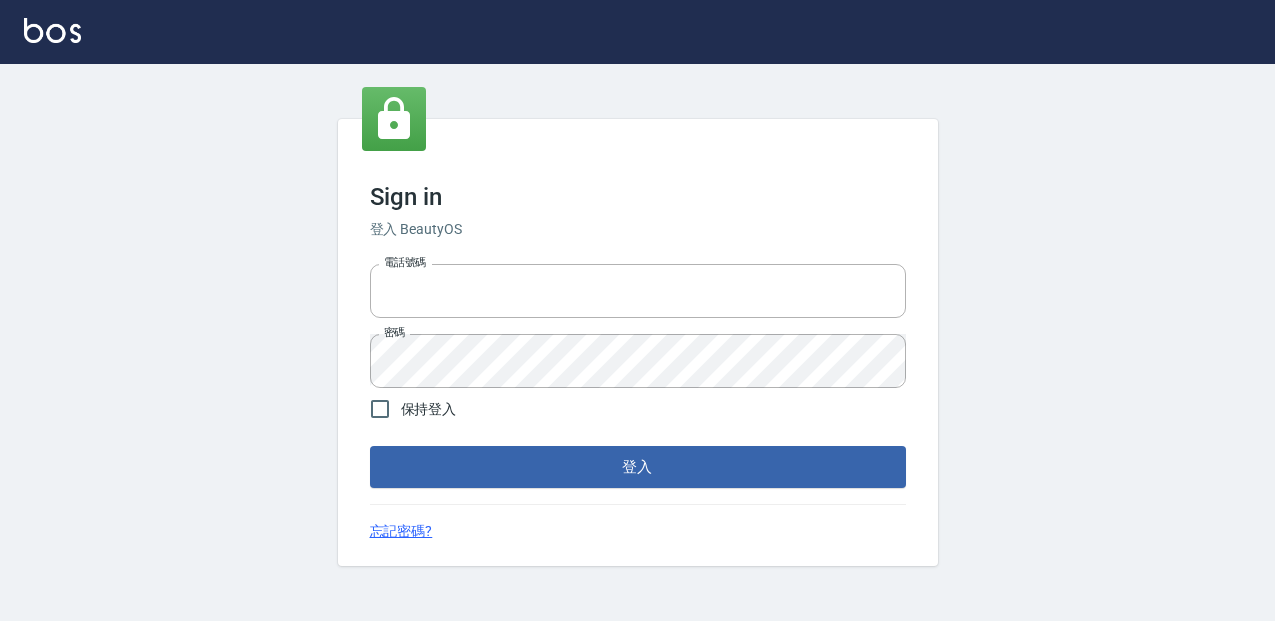 scroll, scrollTop: 0, scrollLeft: 0, axis: both 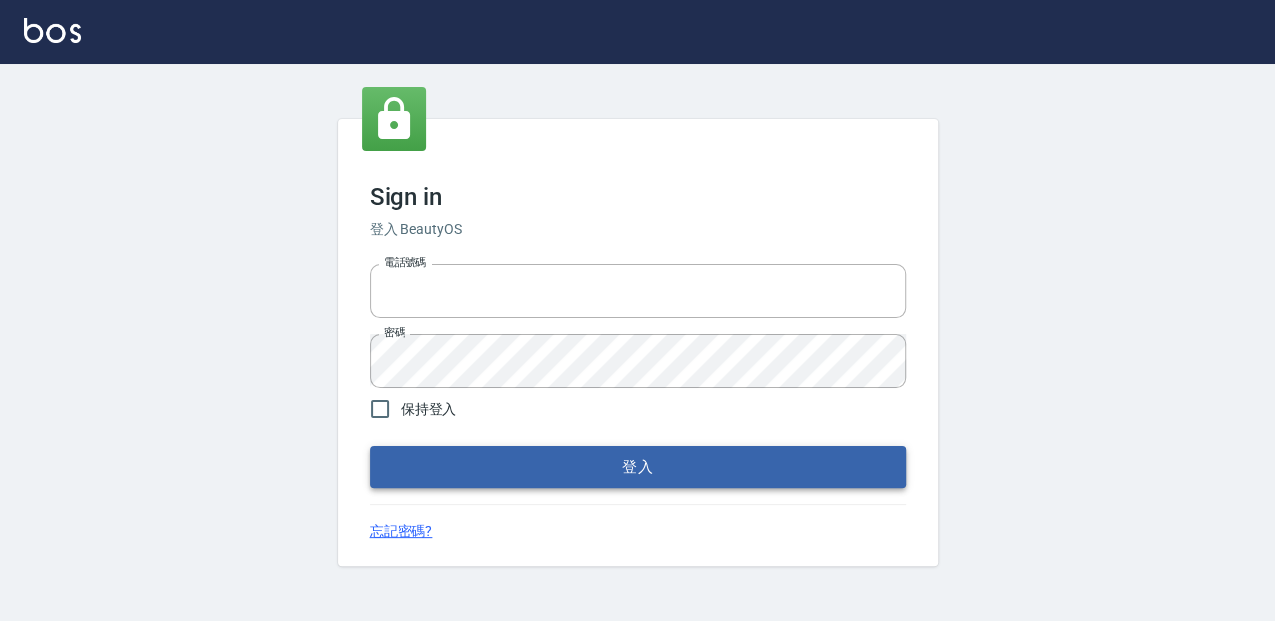 type on "0952331713" 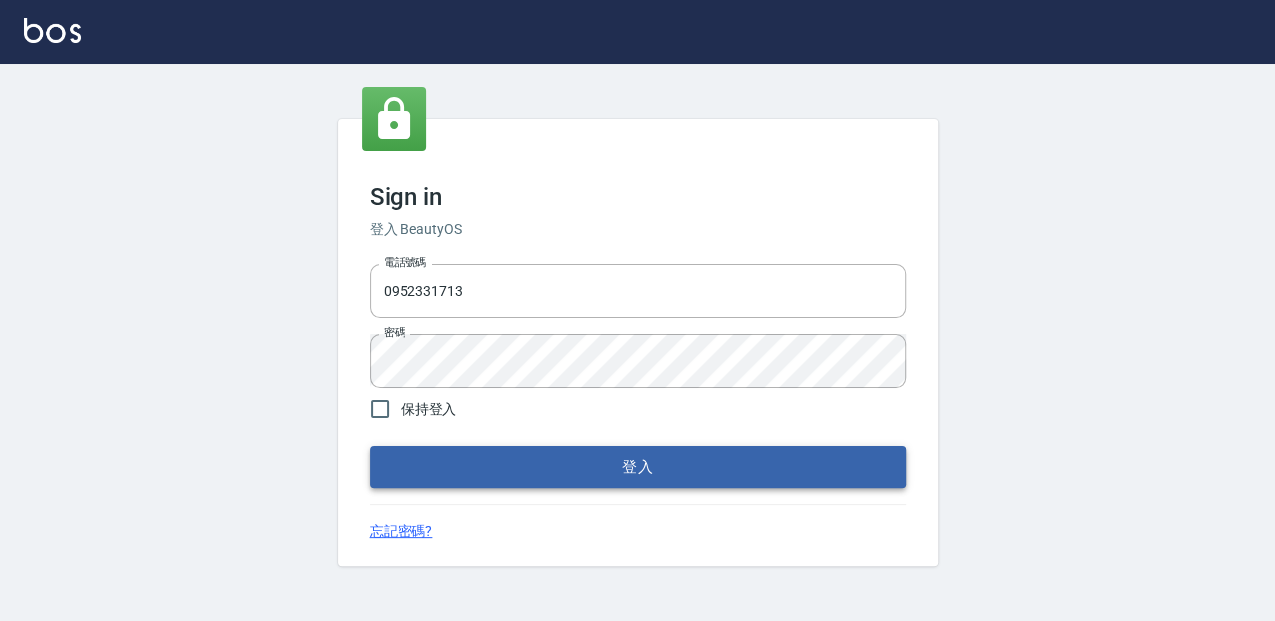 click on "登入" at bounding box center (638, 467) 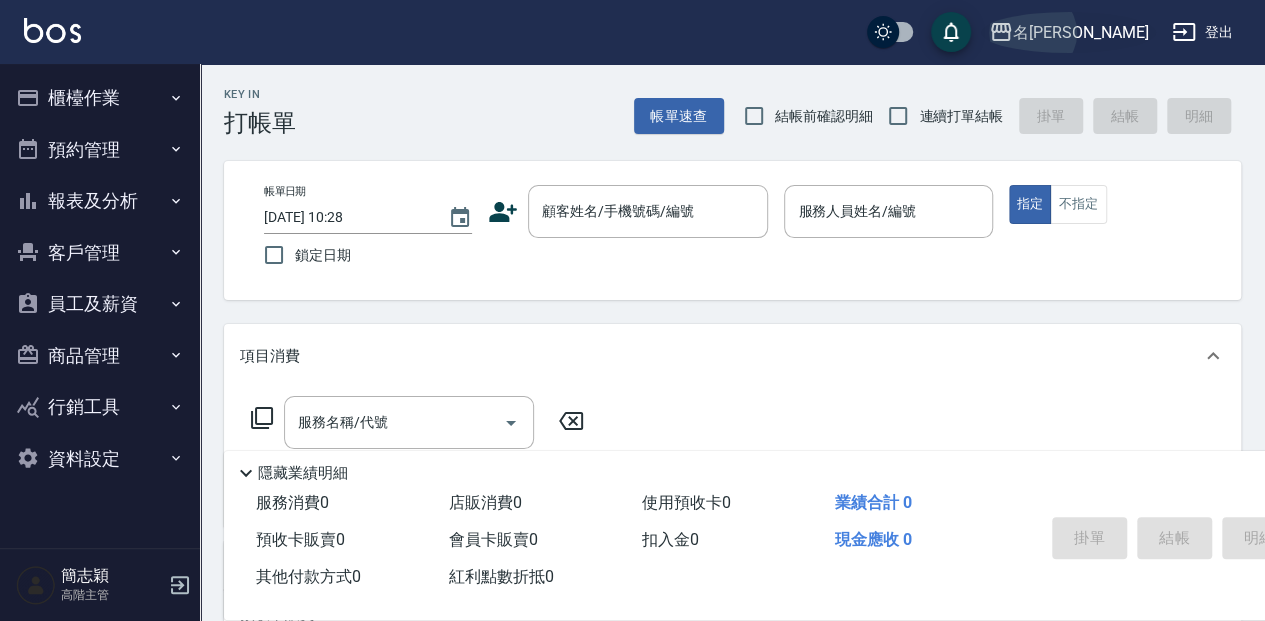 click 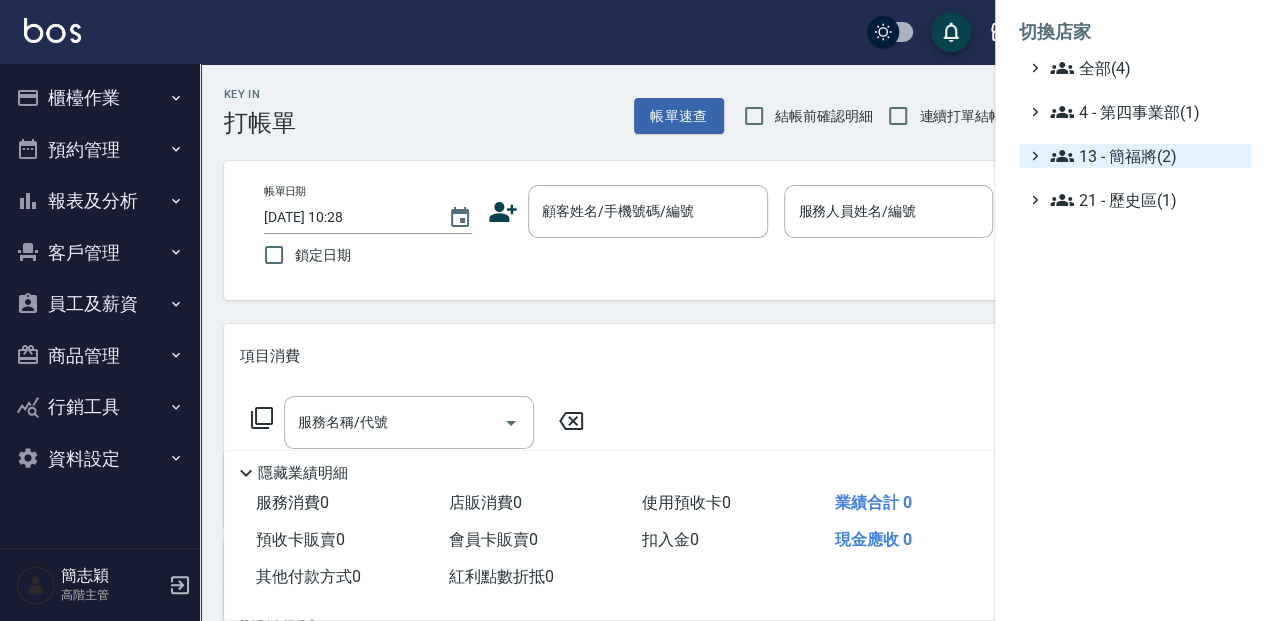 click on "13 - 簡福將(2)" 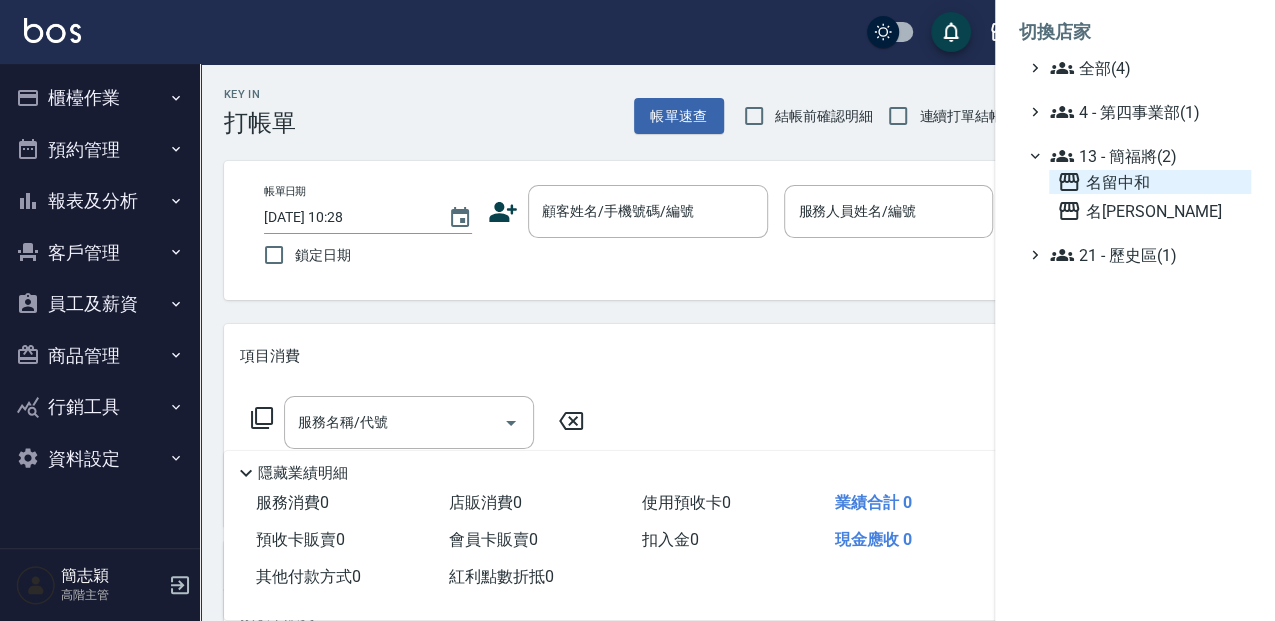 click on "名留中和" at bounding box center [1150, 182] 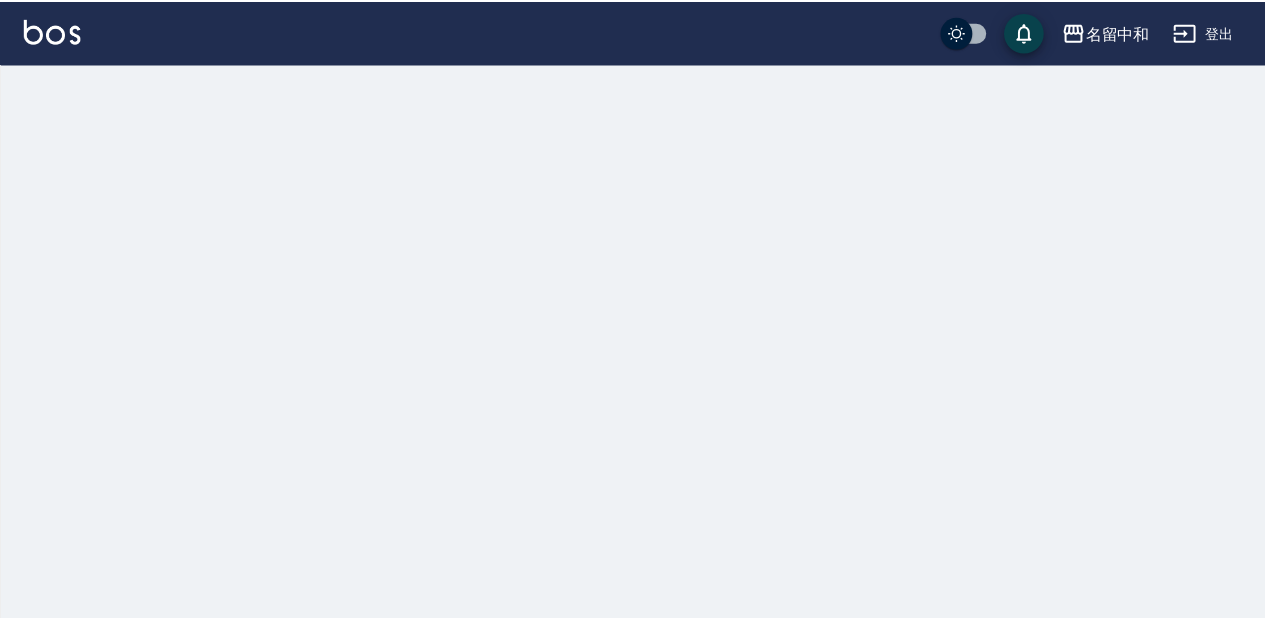 scroll, scrollTop: 0, scrollLeft: 0, axis: both 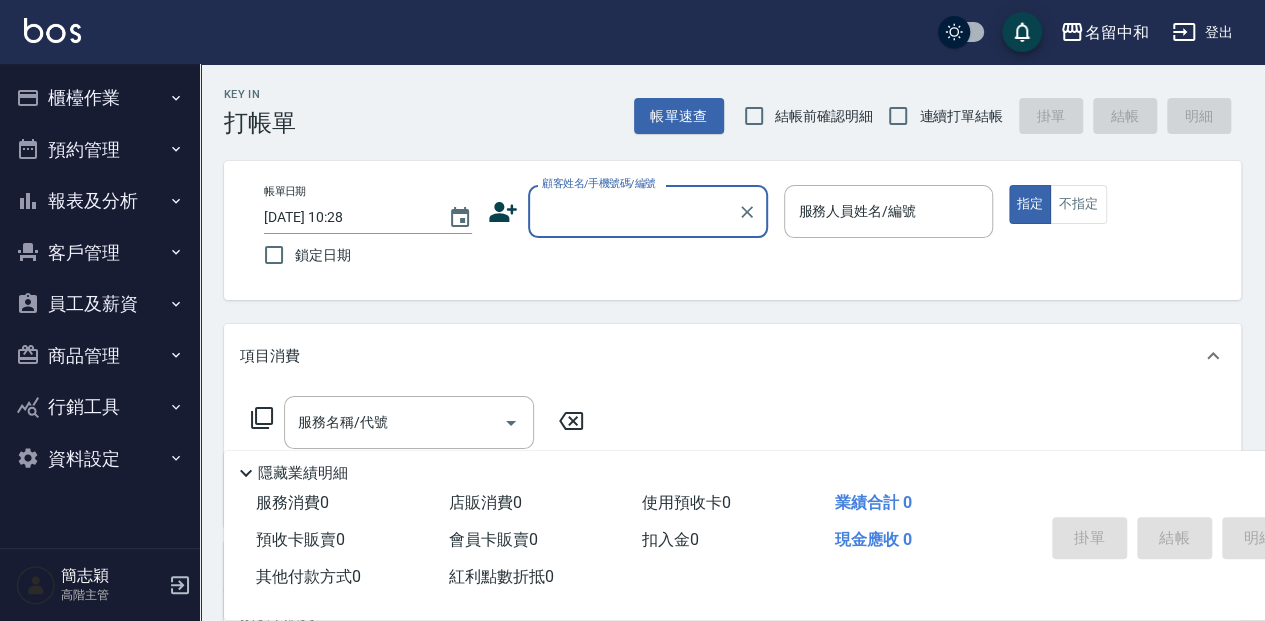 click on "報表及分析" at bounding box center (100, 201) 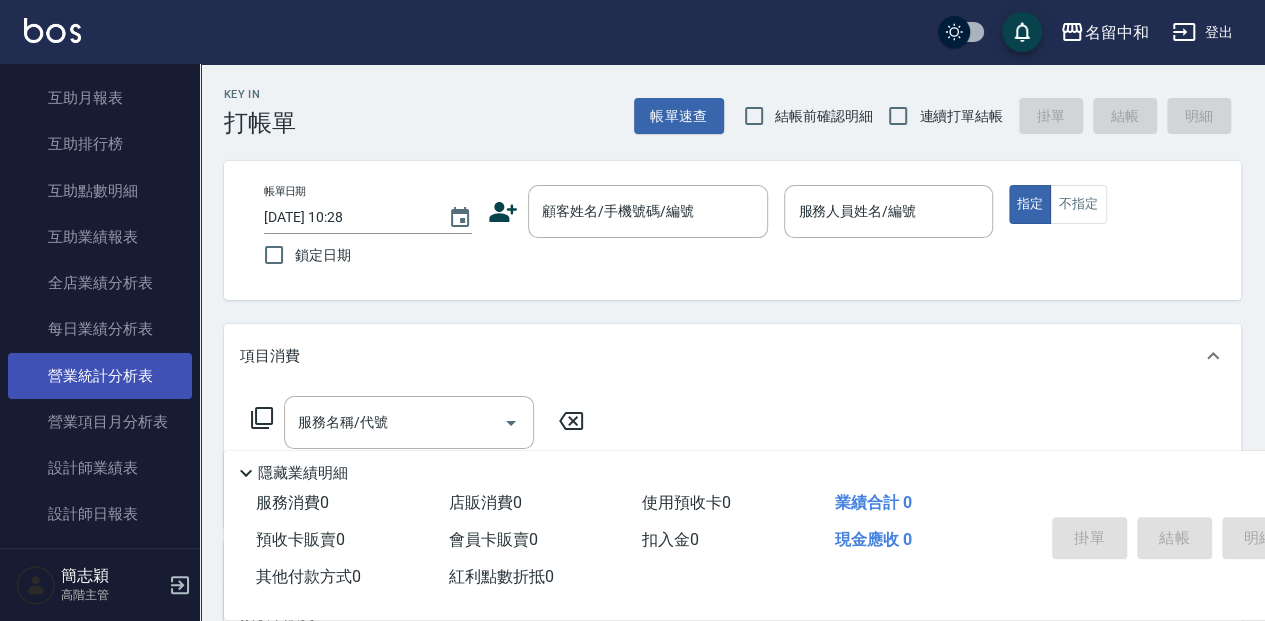 scroll, scrollTop: 466, scrollLeft: 0, axis: vertical 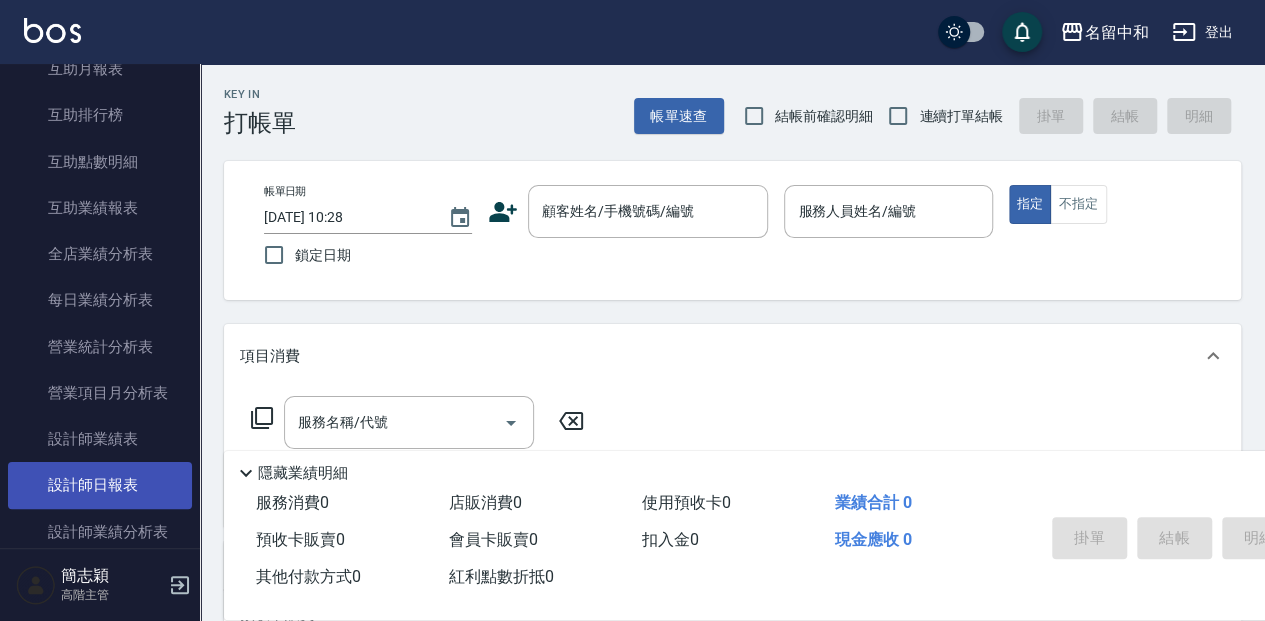 drag, startPoint x: 77, startPoint y: 478, endPoint x: 157, endPoint y: 464, distance: 81.21576 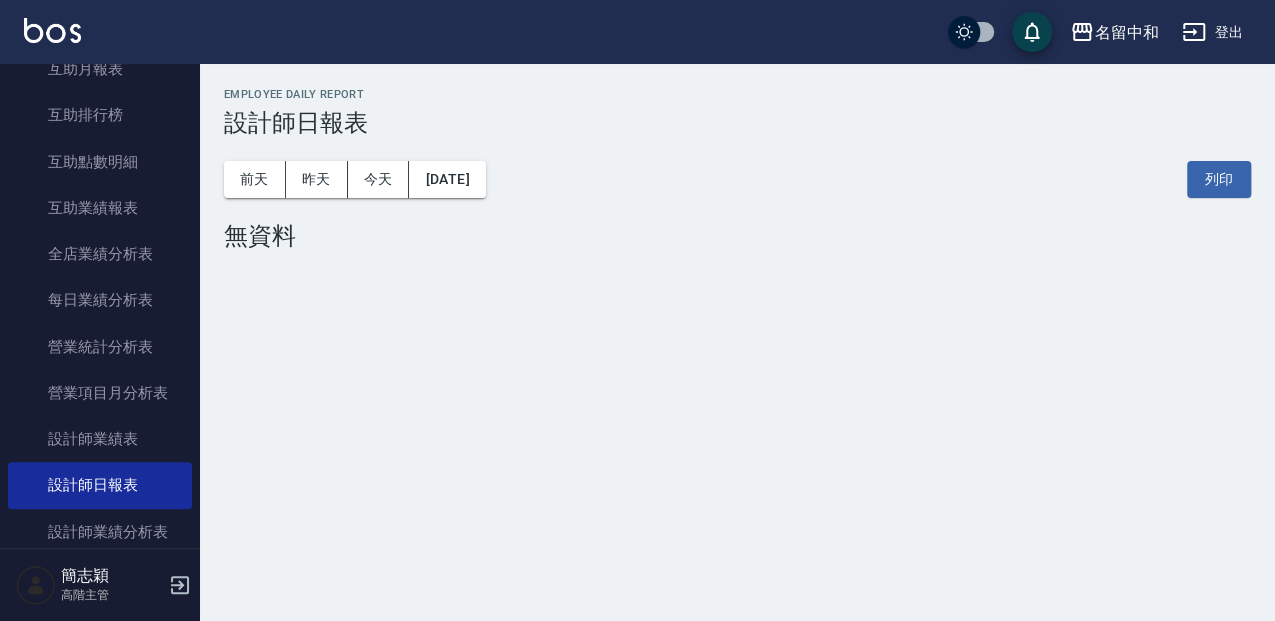 drag, startPoint x: 333, startPoint y: 173, endPoint x: 553, endPoint y: 154, distance: 220.81892 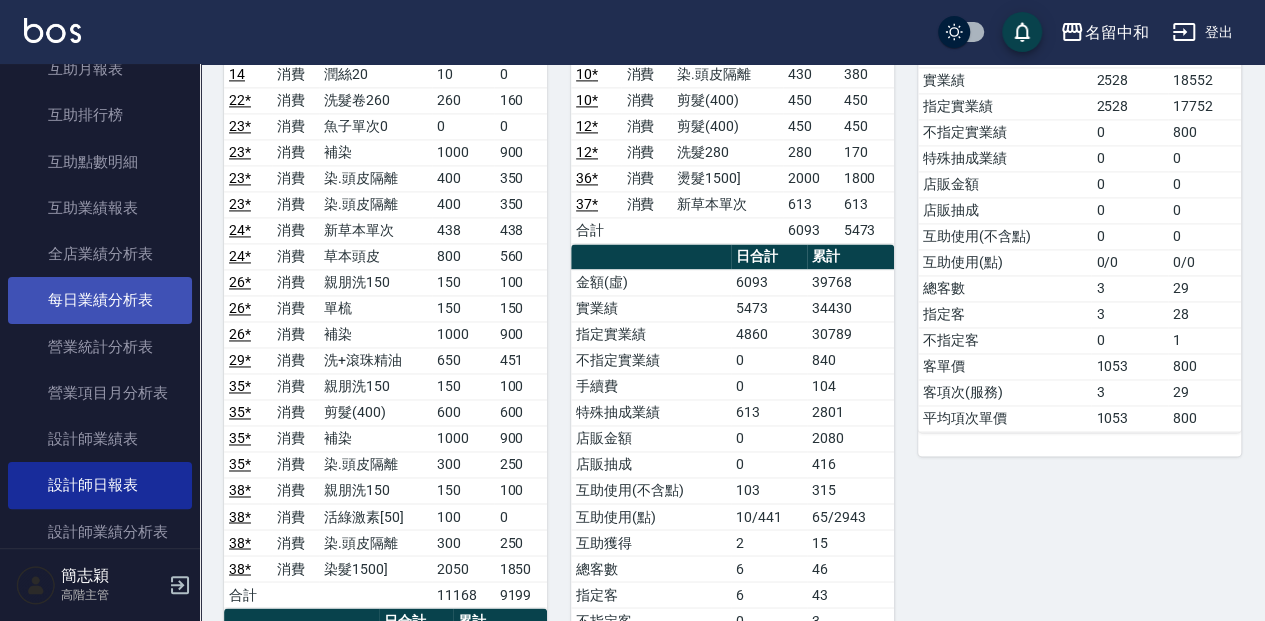 scroll, scrollTop: 1333, scrollLeft: 0, axis: vertical 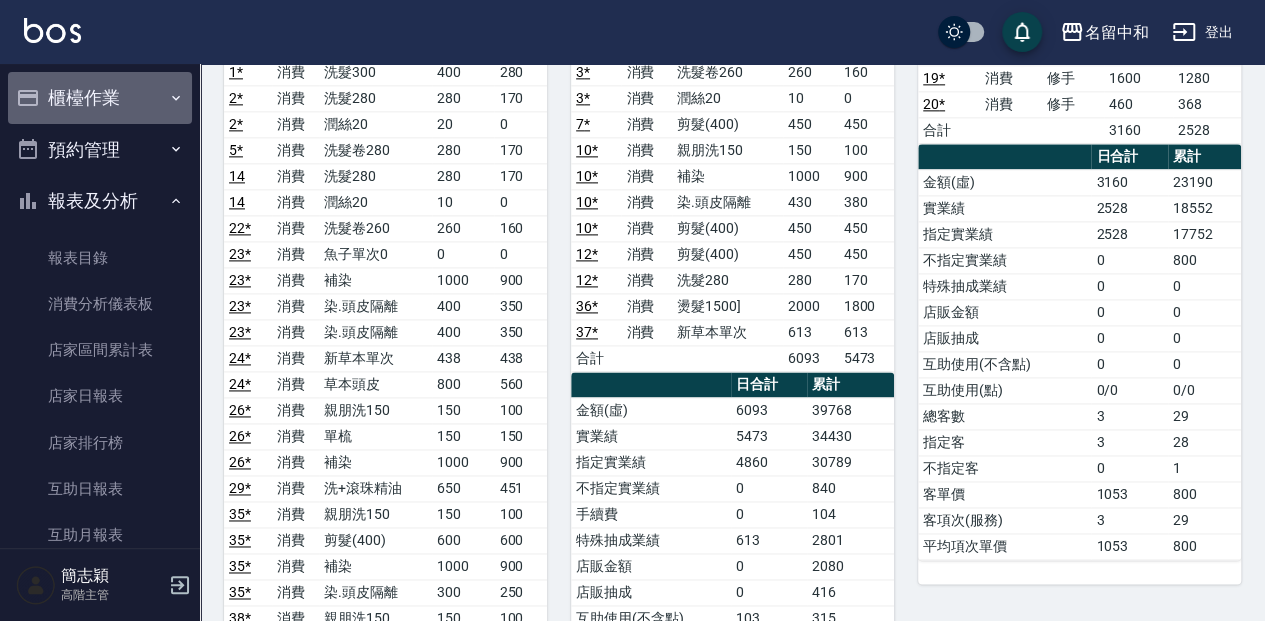 click on "櫃檯作業" at bounding box center [100, 98] 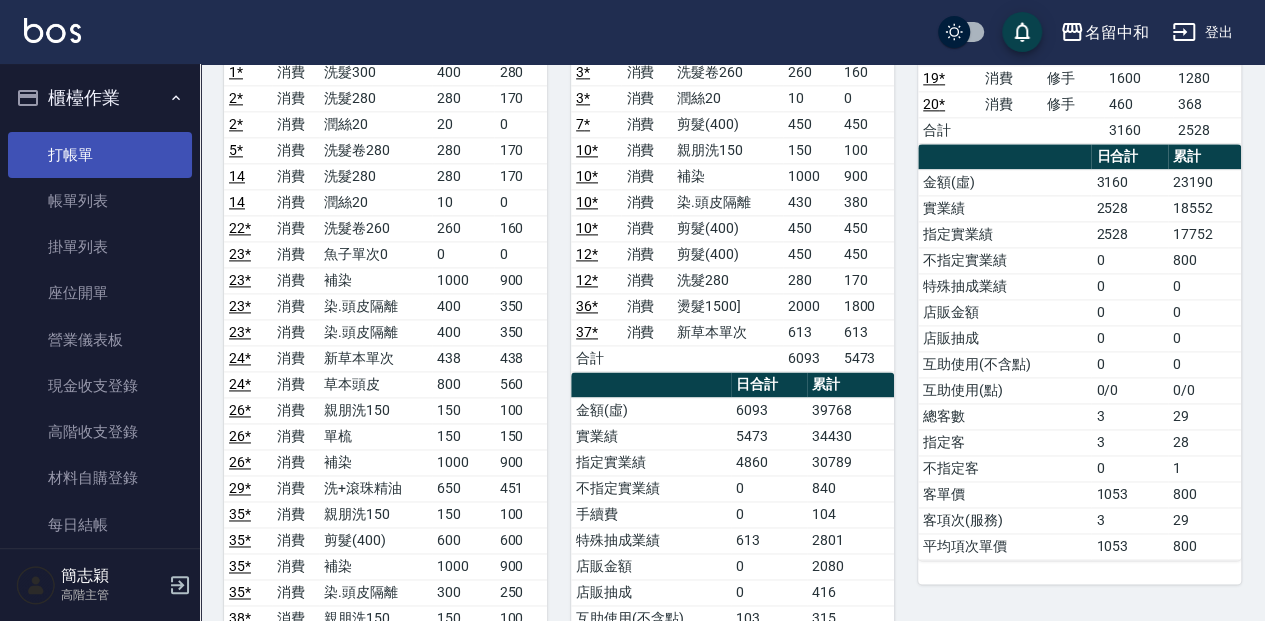 click on "打帳單" at bounding box center [100, 155] 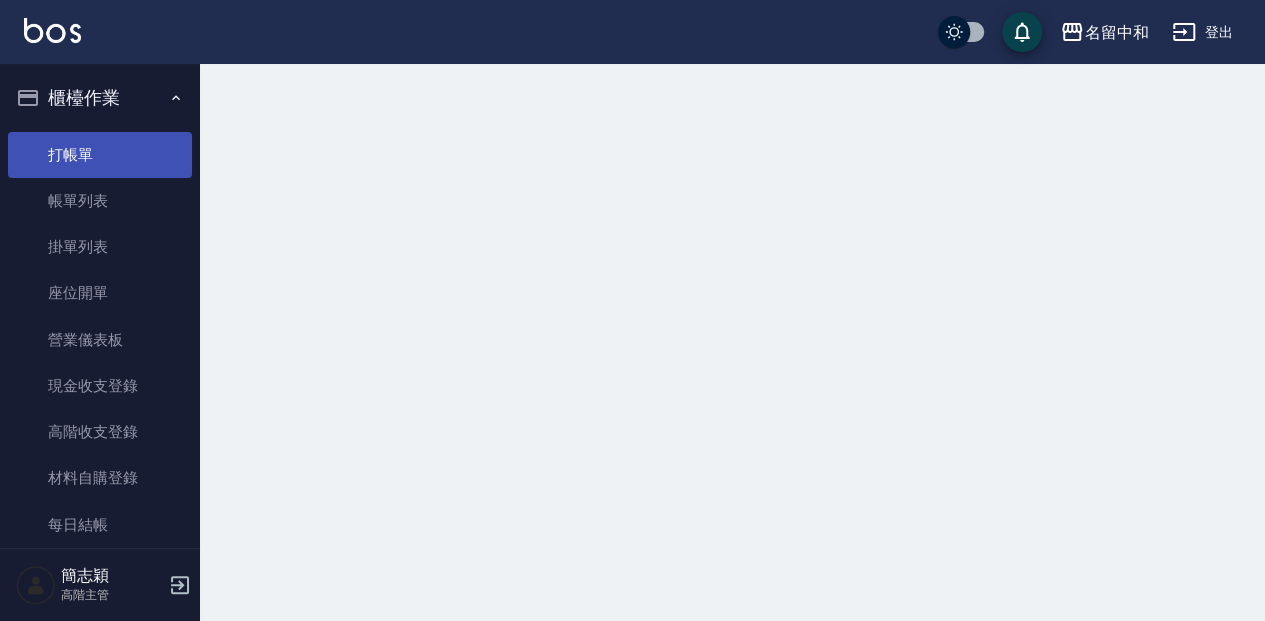 scroll, scrollTop: 0, scrollLeft: 0, axis: both 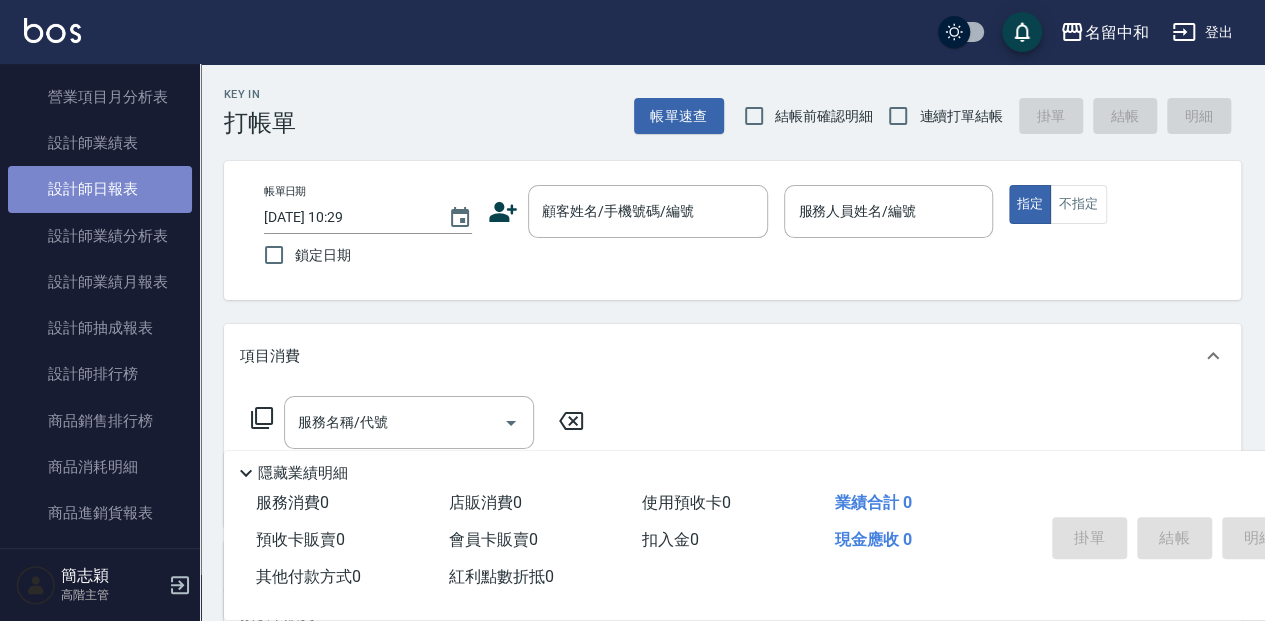 click on "設計師日報表" at bounding box center [100, 189] 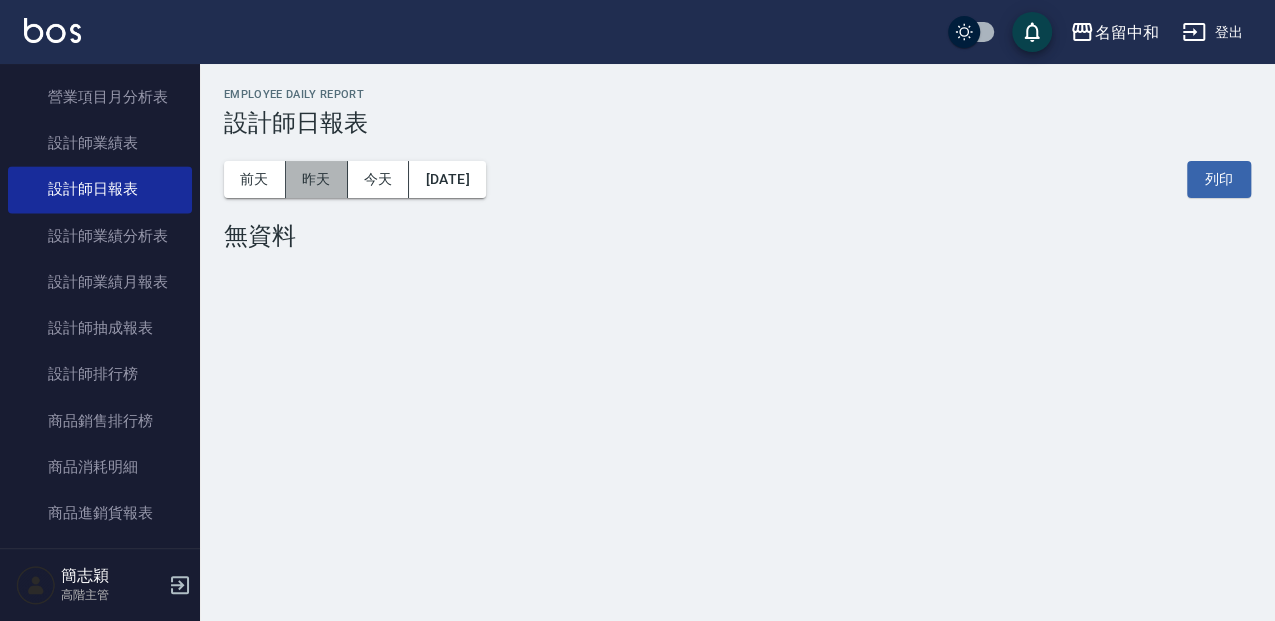 click on "昨天" at bounding box center [317, 179] 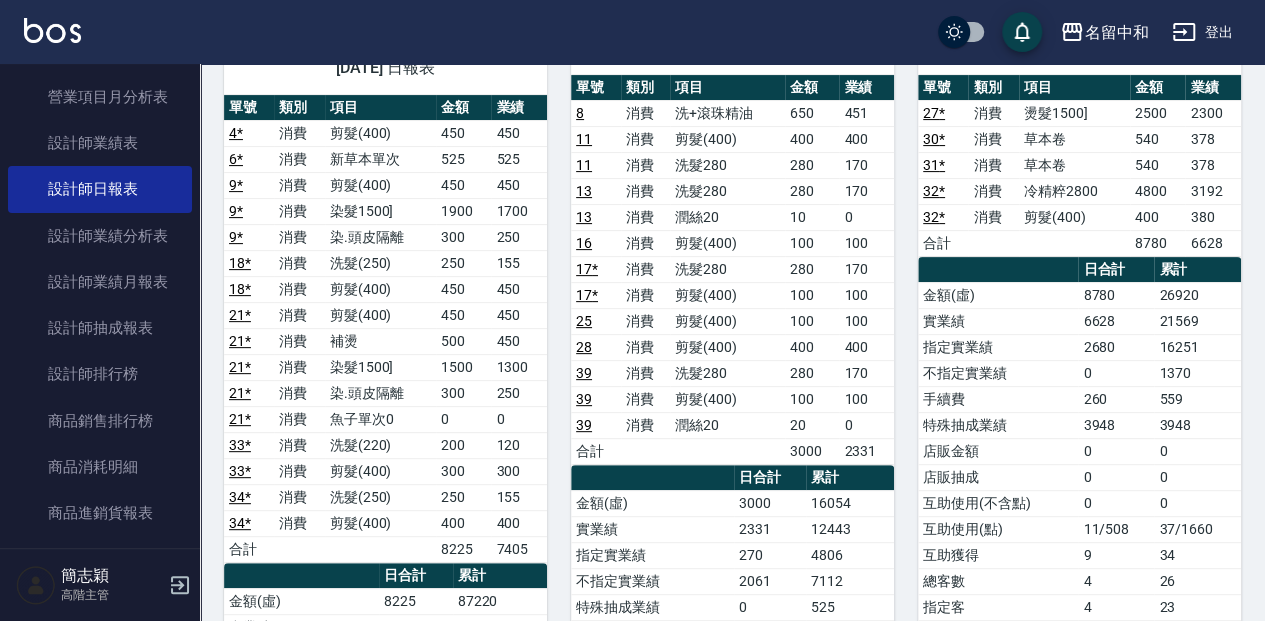 scroll, scrollTop: 133, scrollLeft: 0, axis: vertical 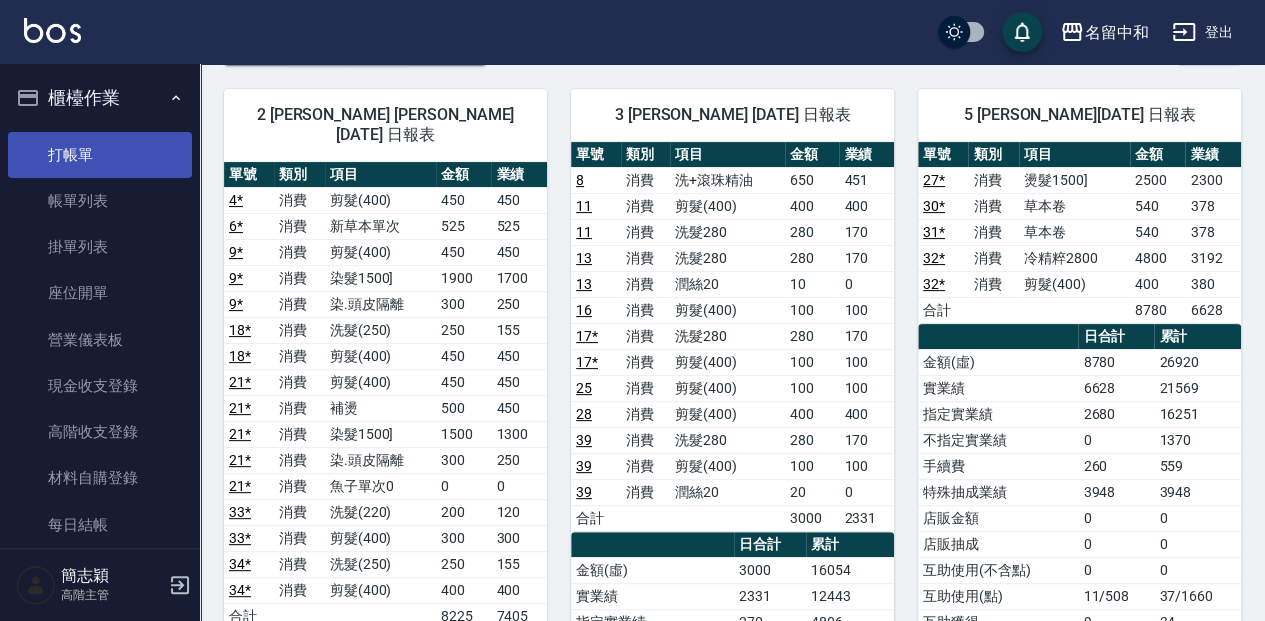 click on "打帳單" at bounding box center [100, 155] 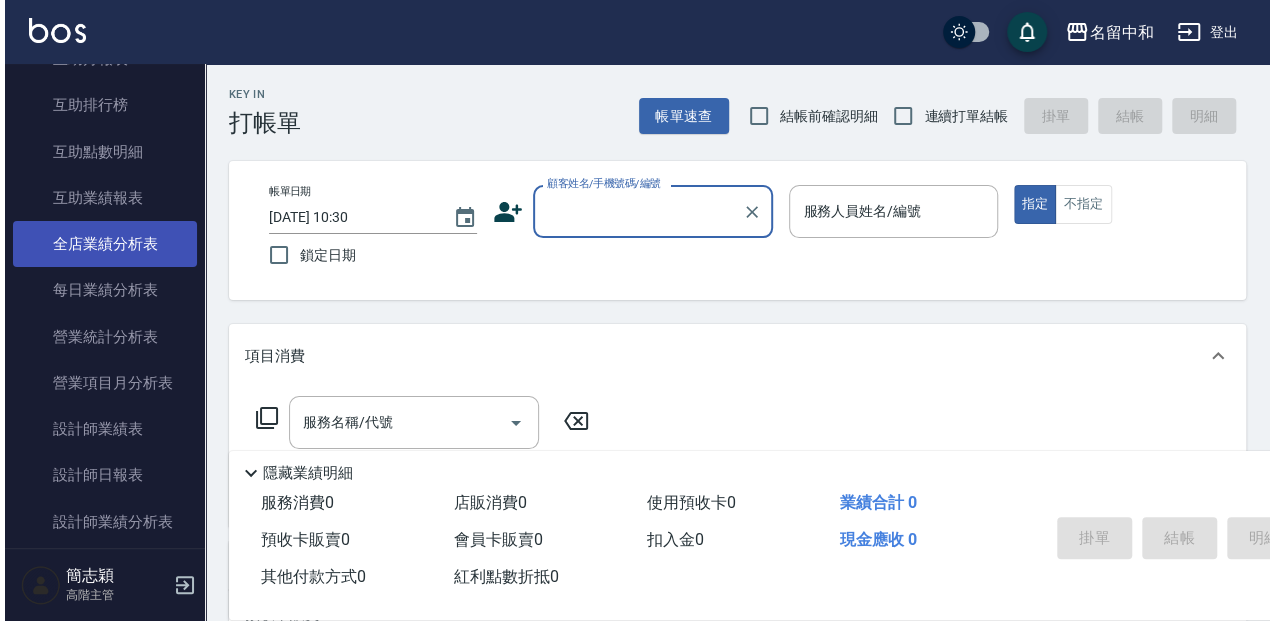 scroll, scrollTop: 1066, scrollLeft: 0, axis: vertical 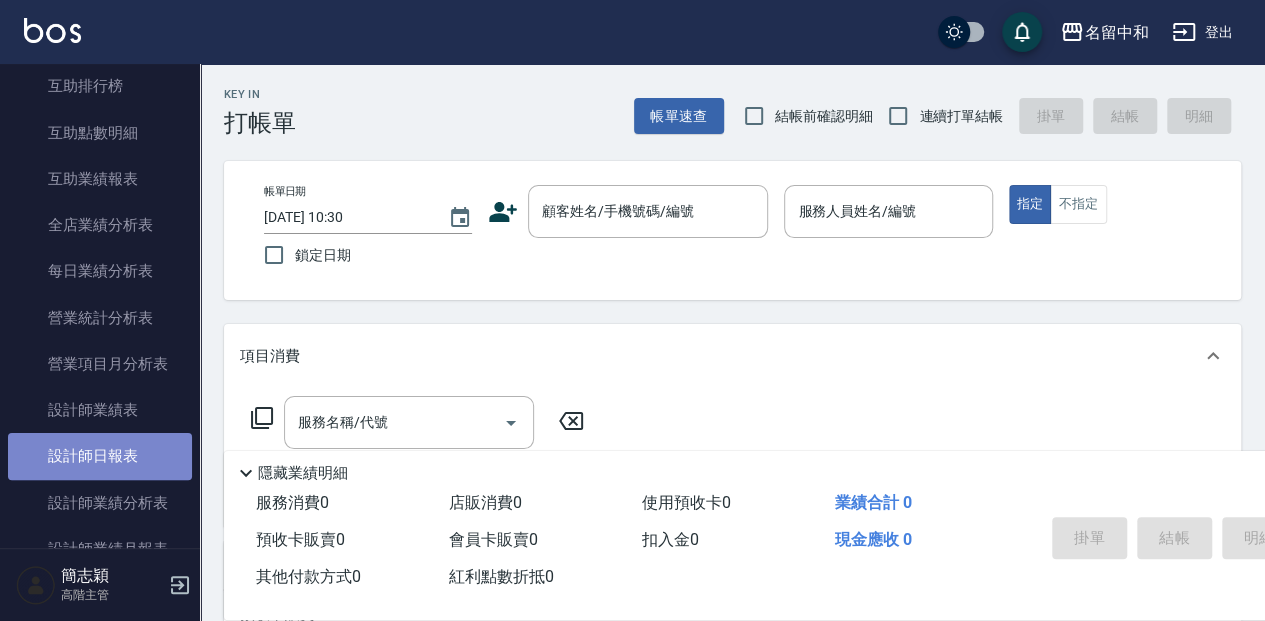 click on "設計師日報表" at bounding box center [100, 456] 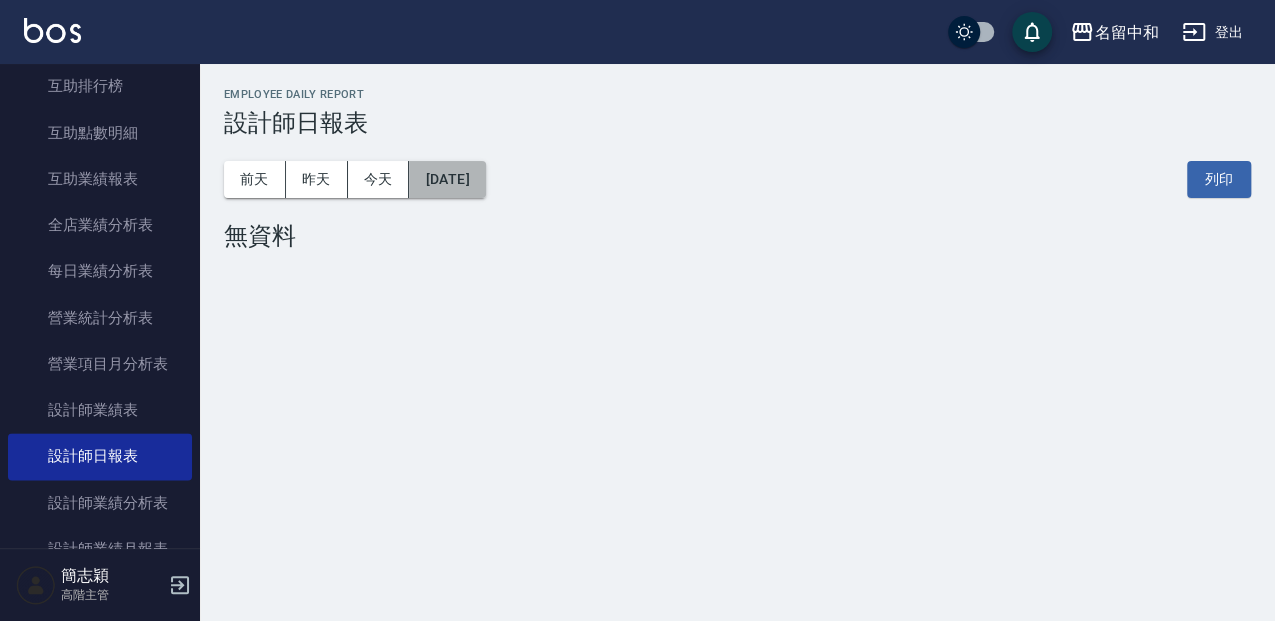 click on "[DATE]" at bounding box center [447, 179] 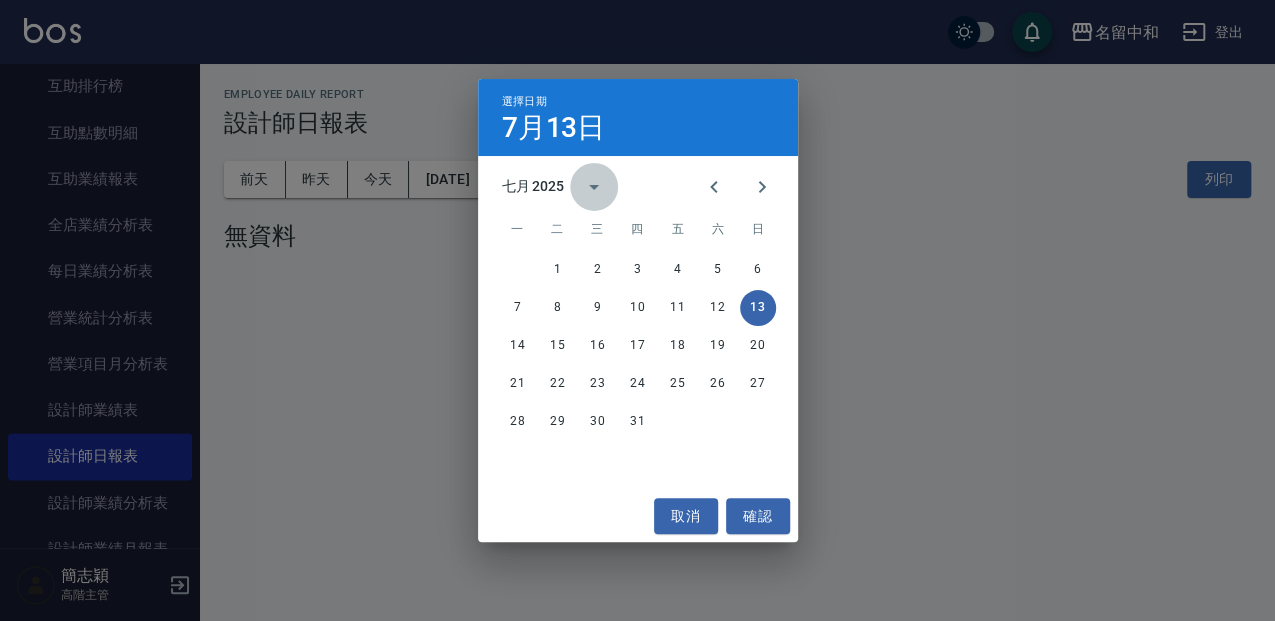 click 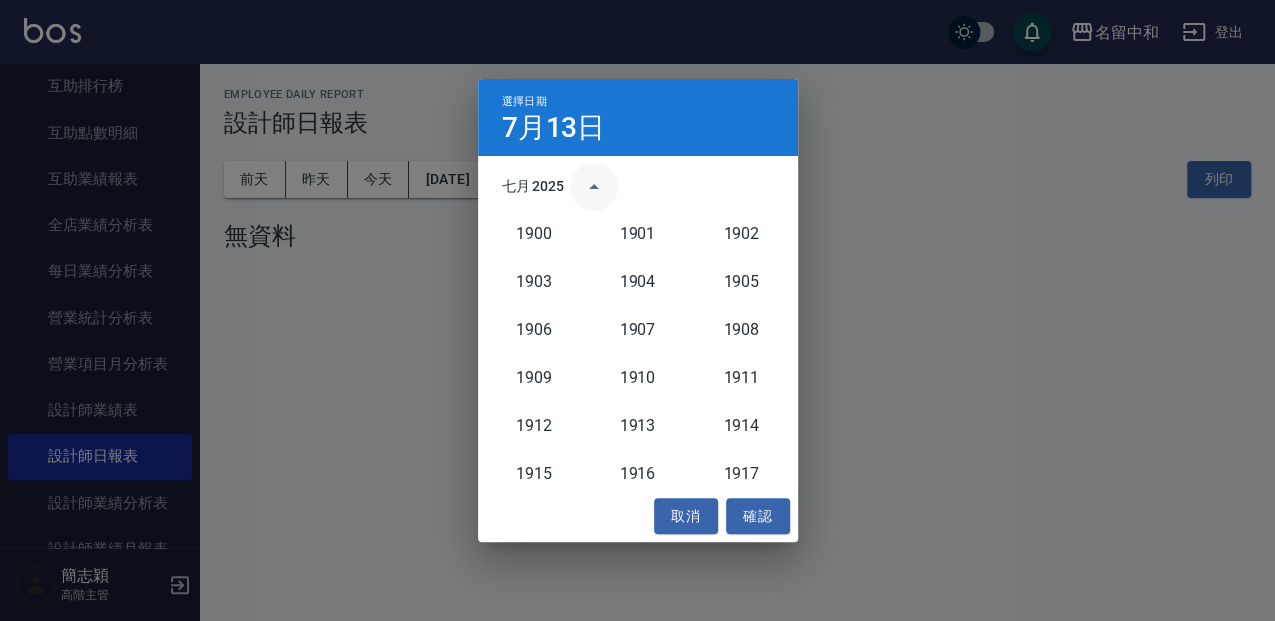 scroll, scrollTop: 1852, scrollLeft: 0, axis: vertical 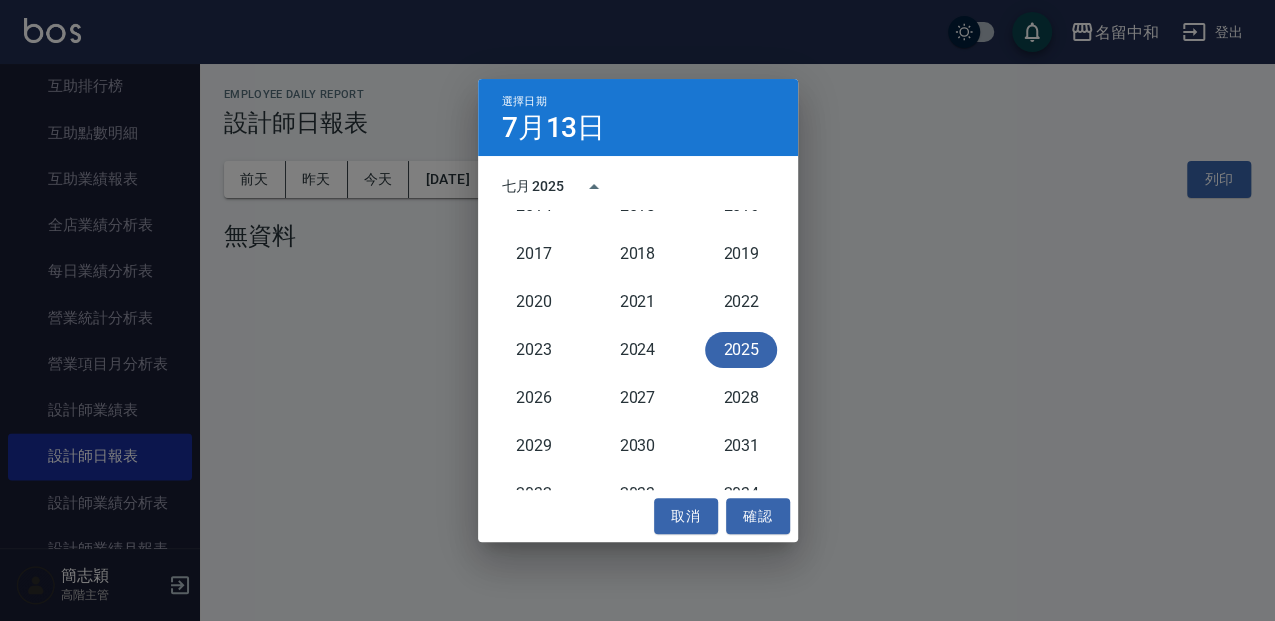 click on "七月 2025" at bounding box center [533, 186] 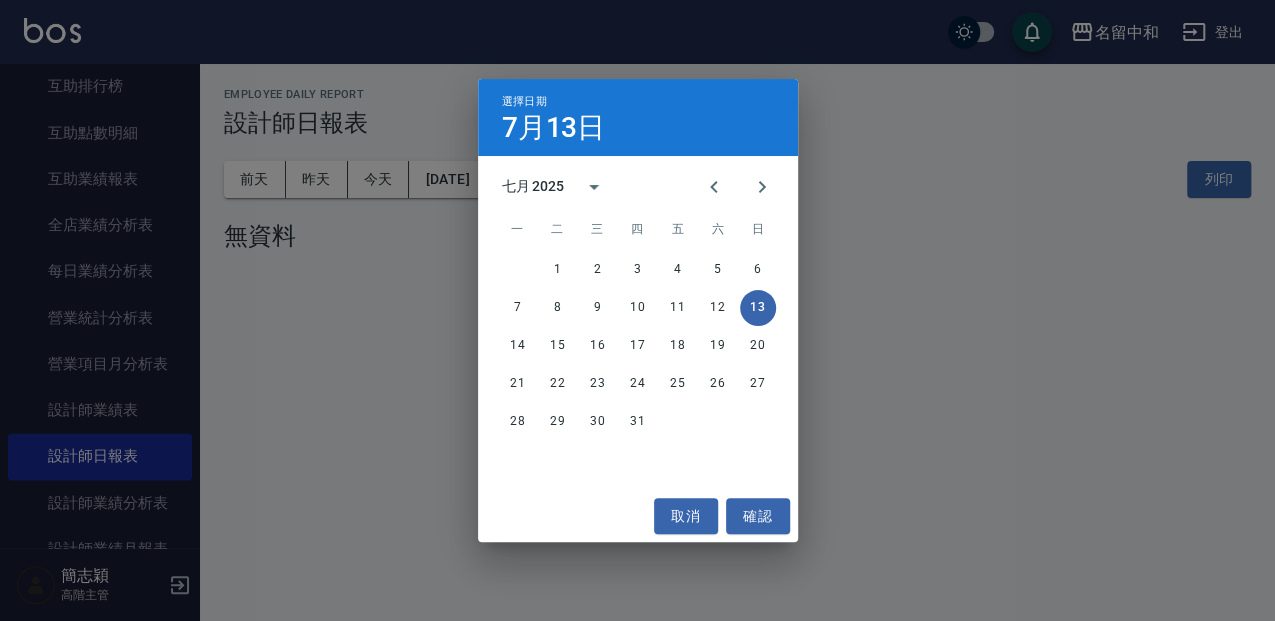 click on "七月 2025" at bounding box center (533, 186) 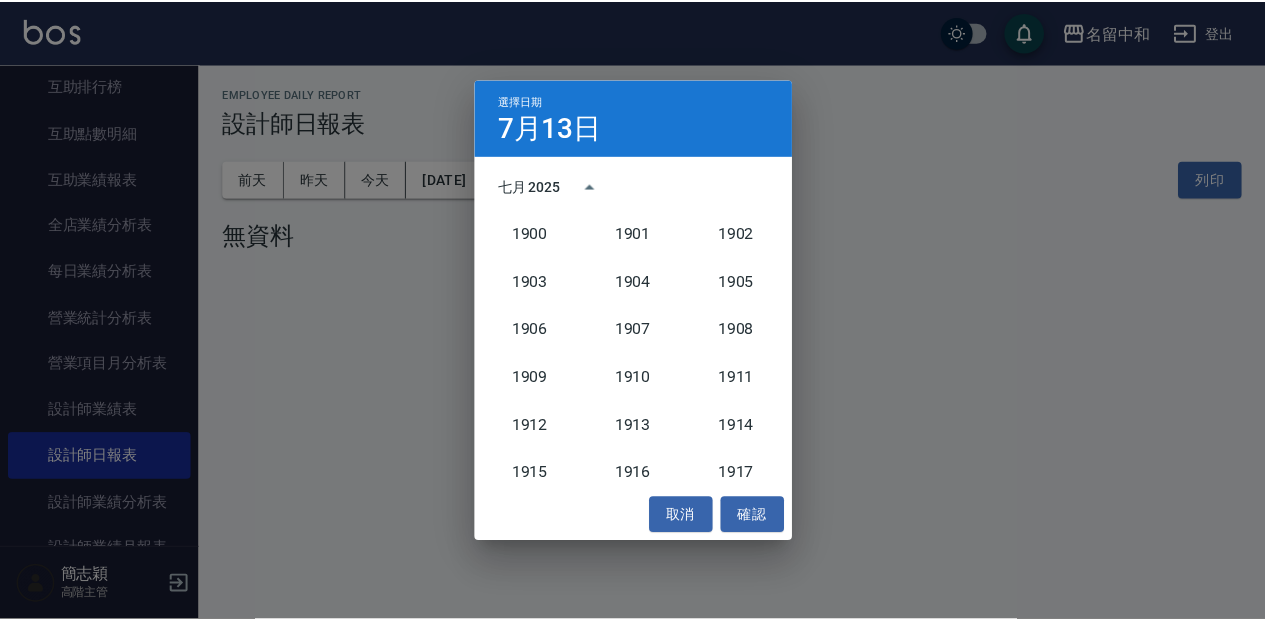 scroll, scrollTop: 1852, scrollLeft: 0, axis: vertical 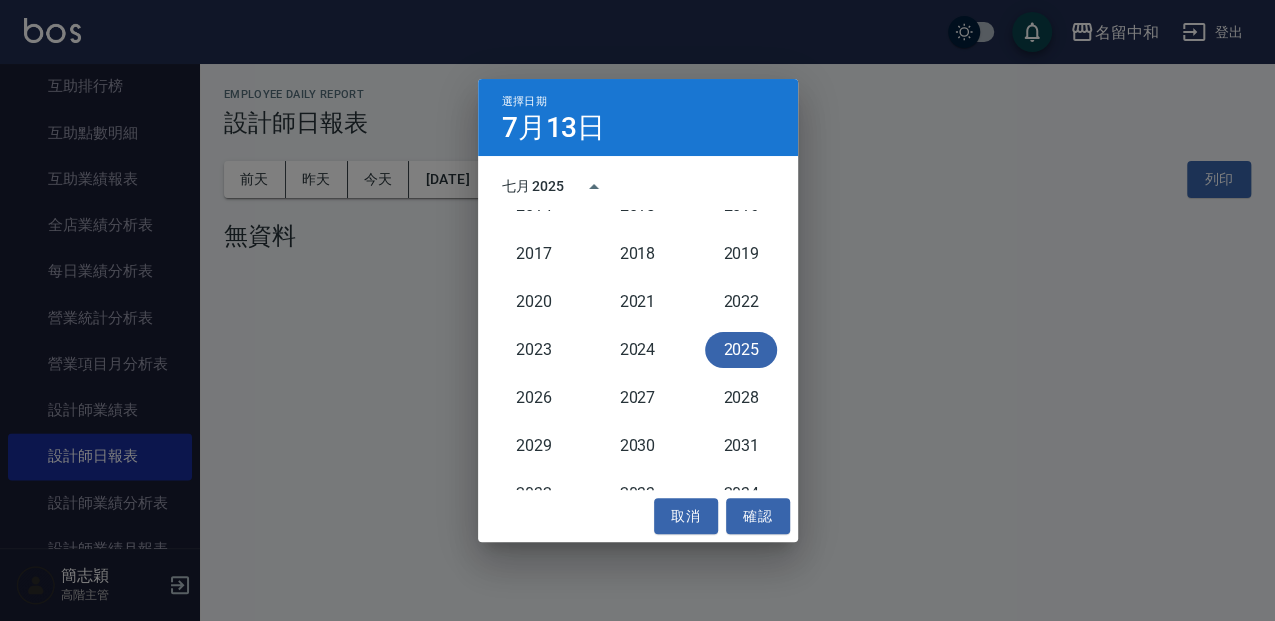 click on "七月 2025" at bounding box center [638, 187] 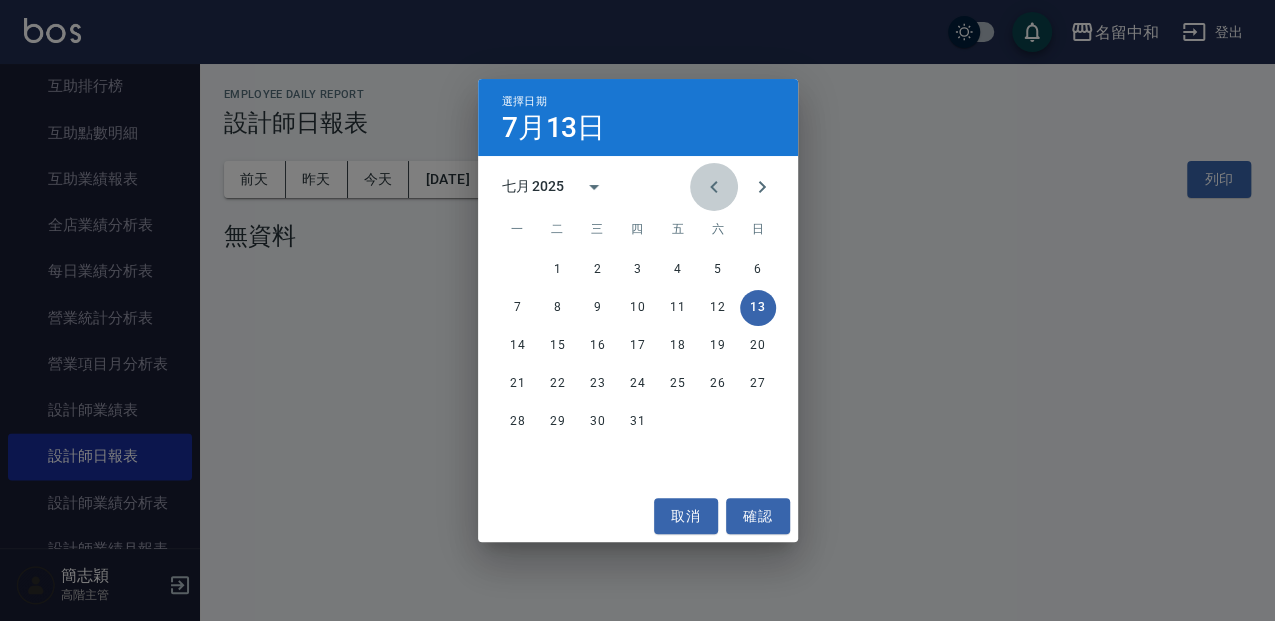 click 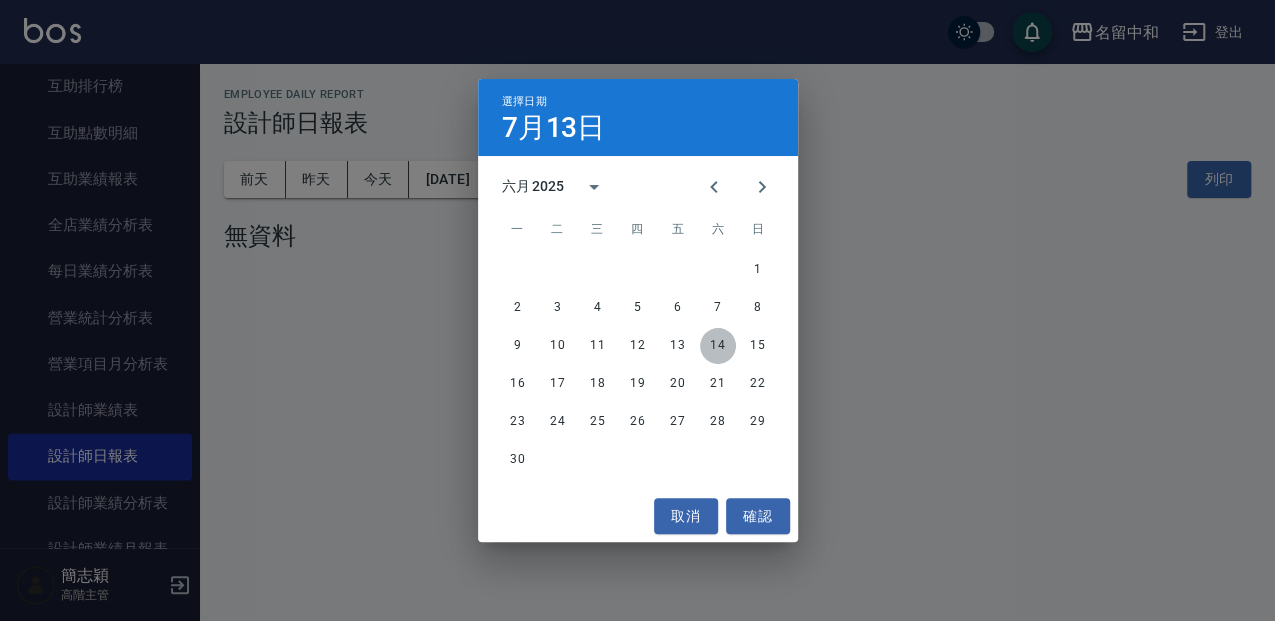 click on "14" at bounding box center [718, 346] 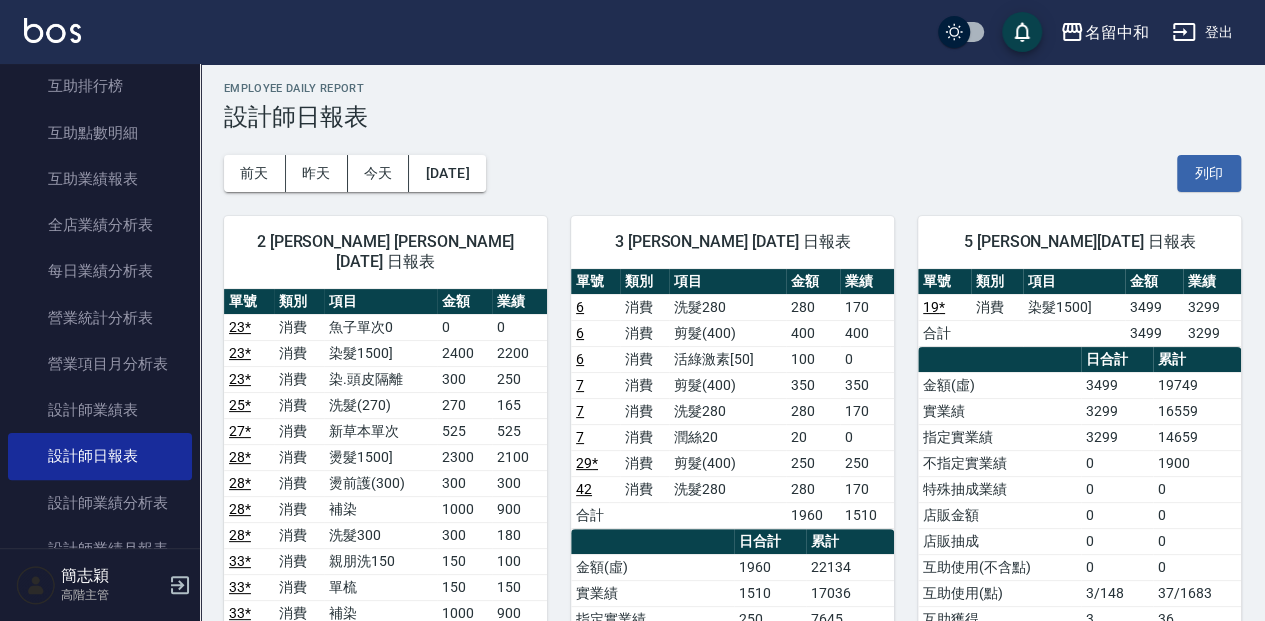 scroll, scrollTop: 0, scrollLeft: 0, axis: both 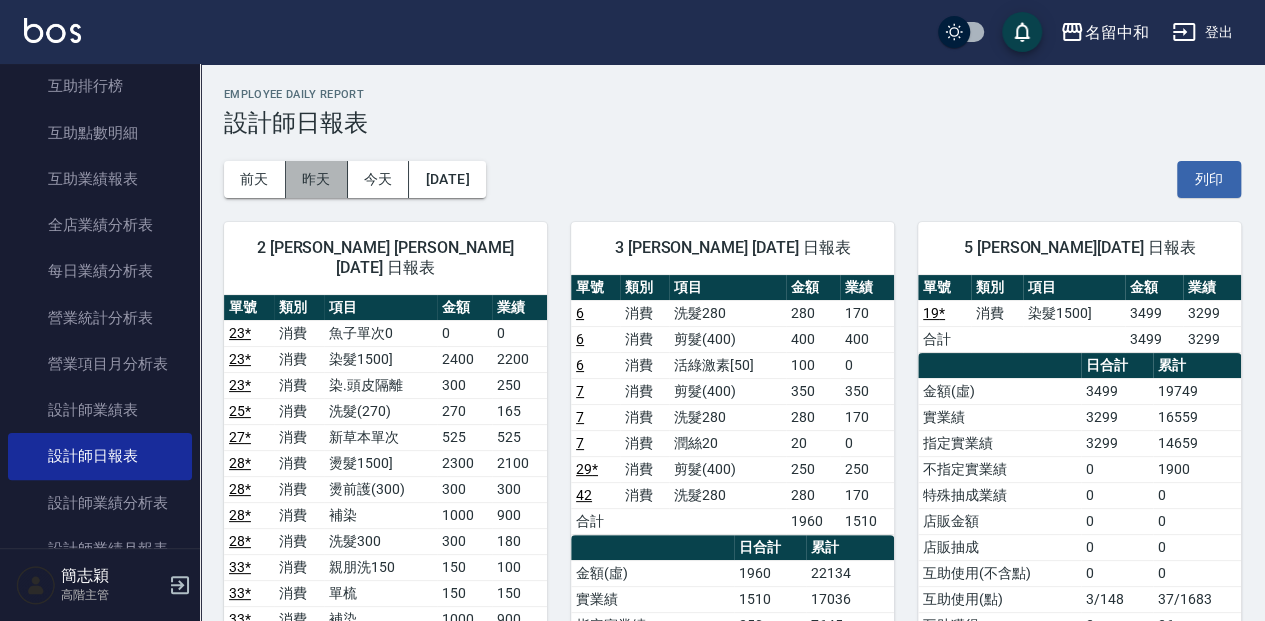click on "昨天" at bounding box center (317, 179) 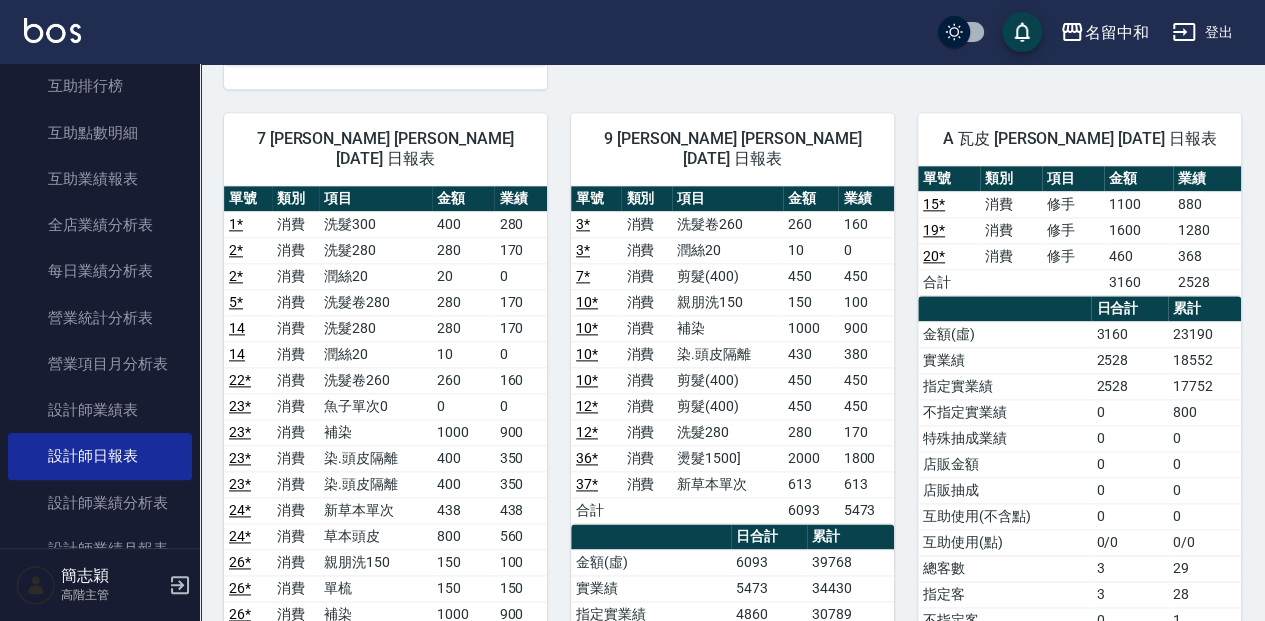 scroll, scrollTop: 1133, scrollLeft: 0, axis: vertical 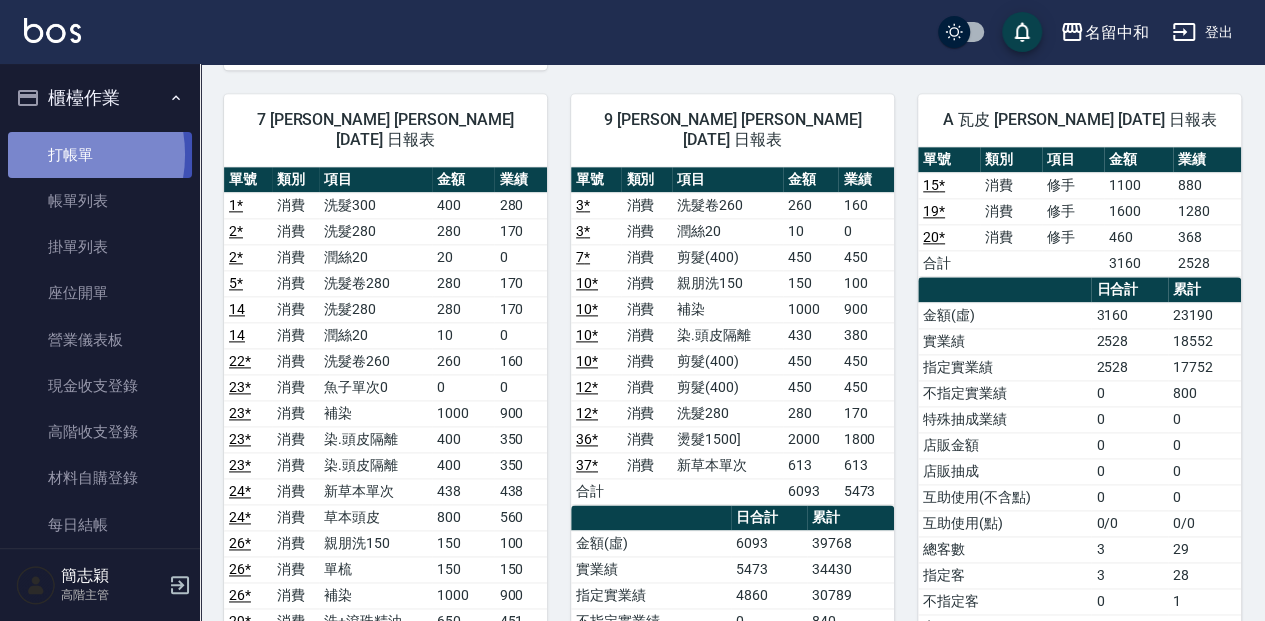 click on "打帳單" at bounding box center (100, 155) 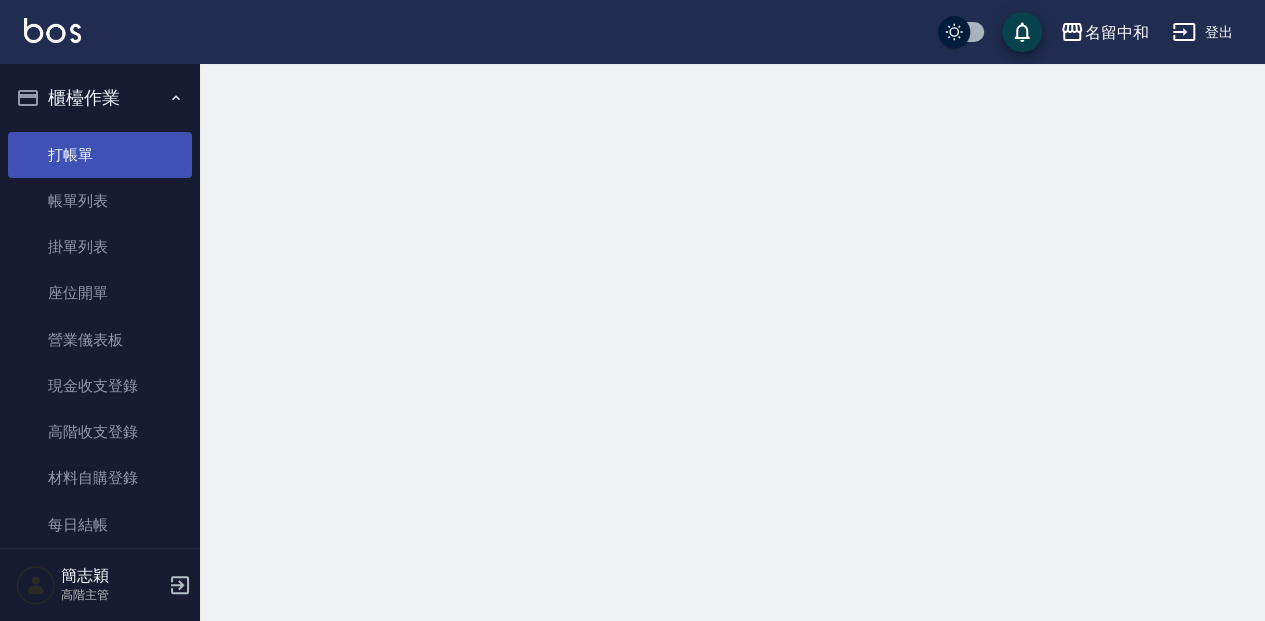 scroll, scrollTop: 0, scrollLeft: 0, axis: both 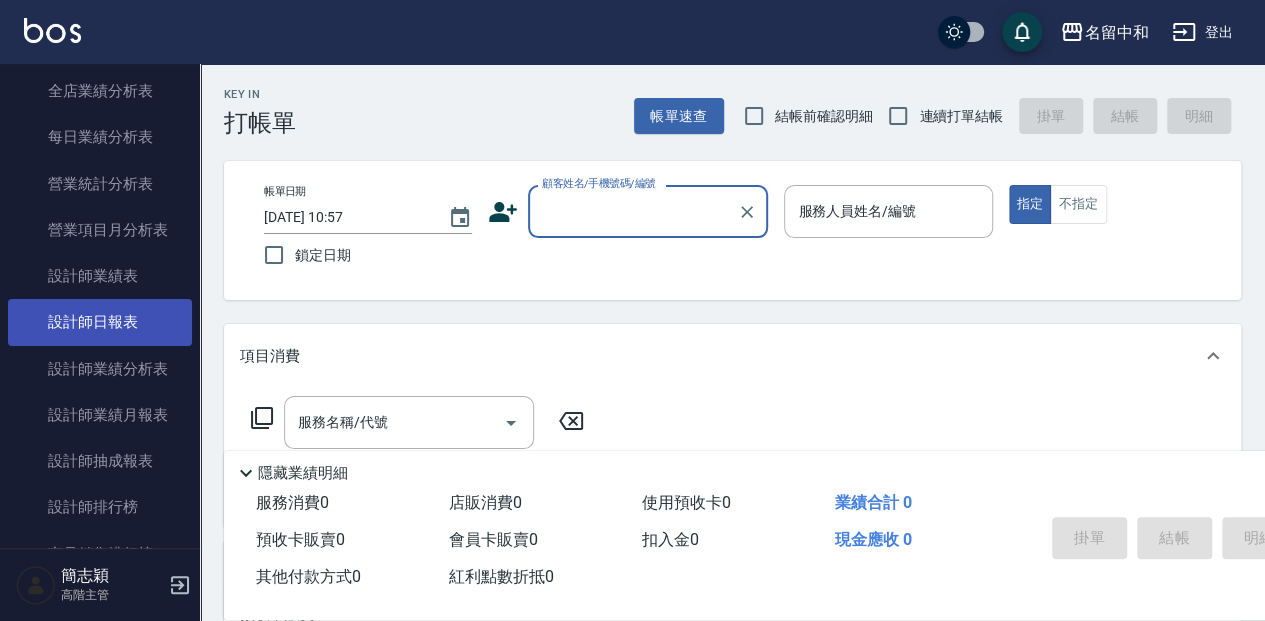 click on "設計師日報表" at bounding box center [100, 322] 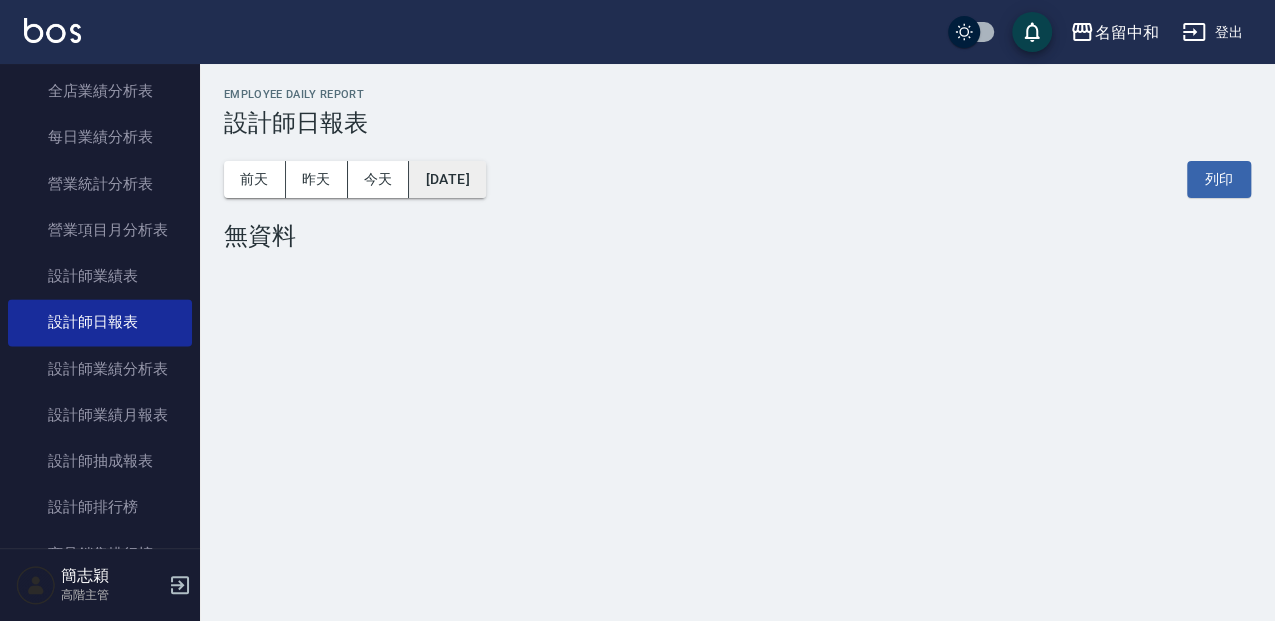 click on "[DATE]" at bounding box center (447, 179) 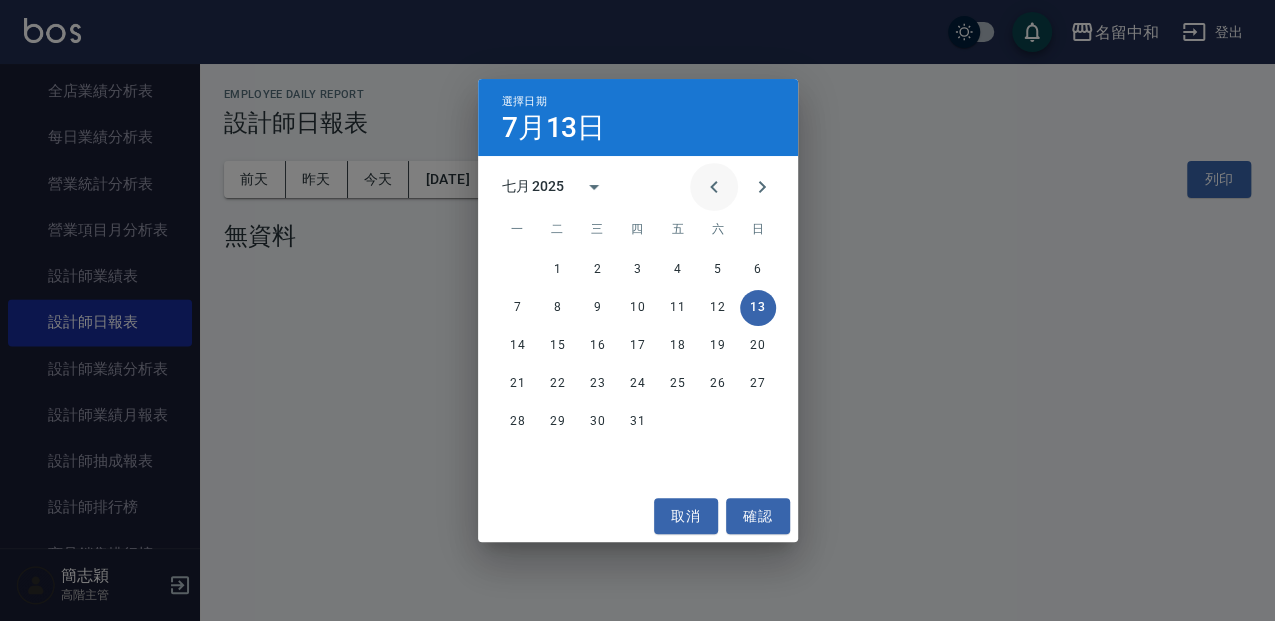 click 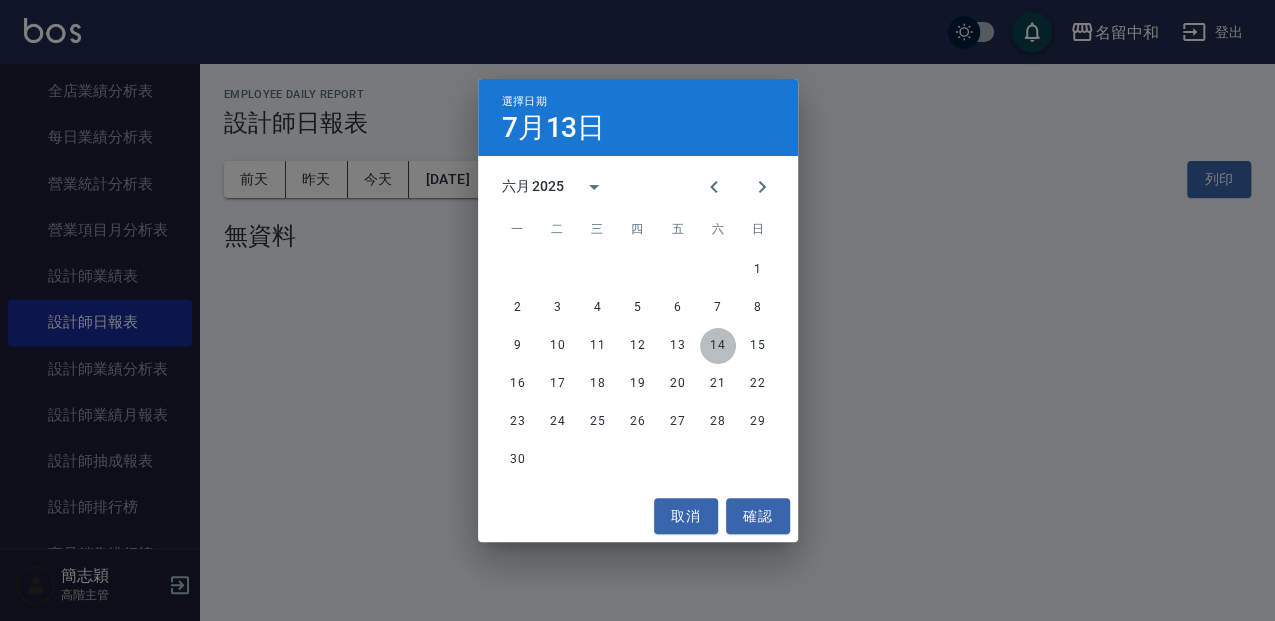 click on "14" at bounding box center [718, 346] 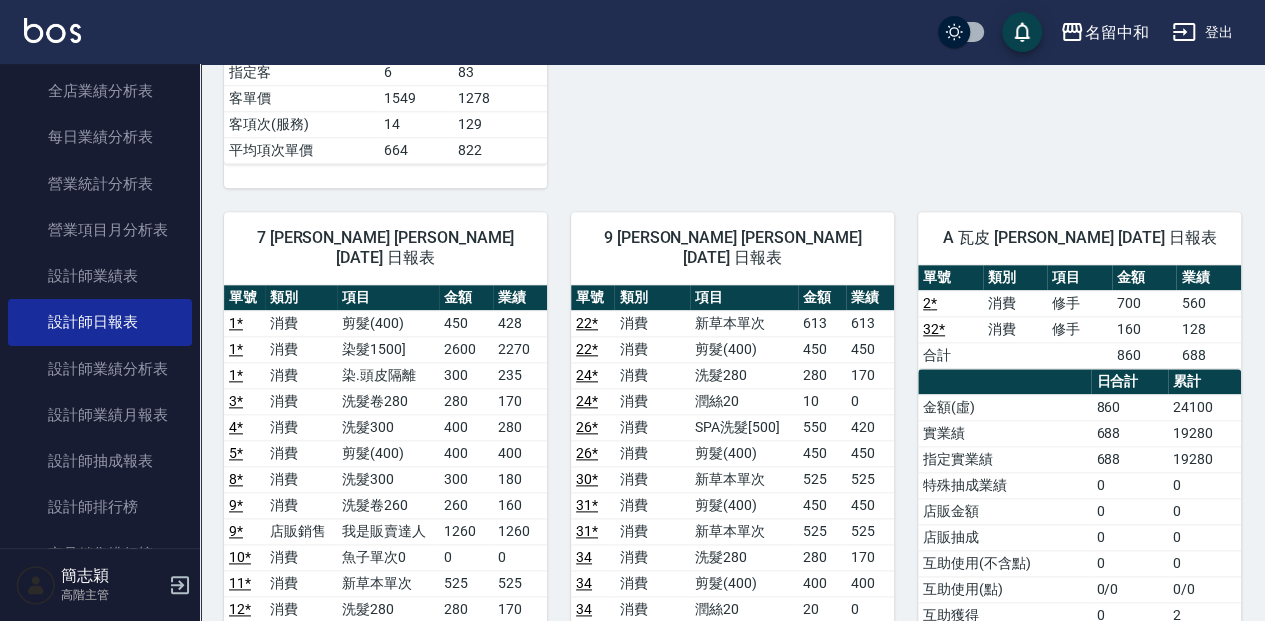scroll, scrollTop: 1066, scrollLeft: 0, axis: vertical 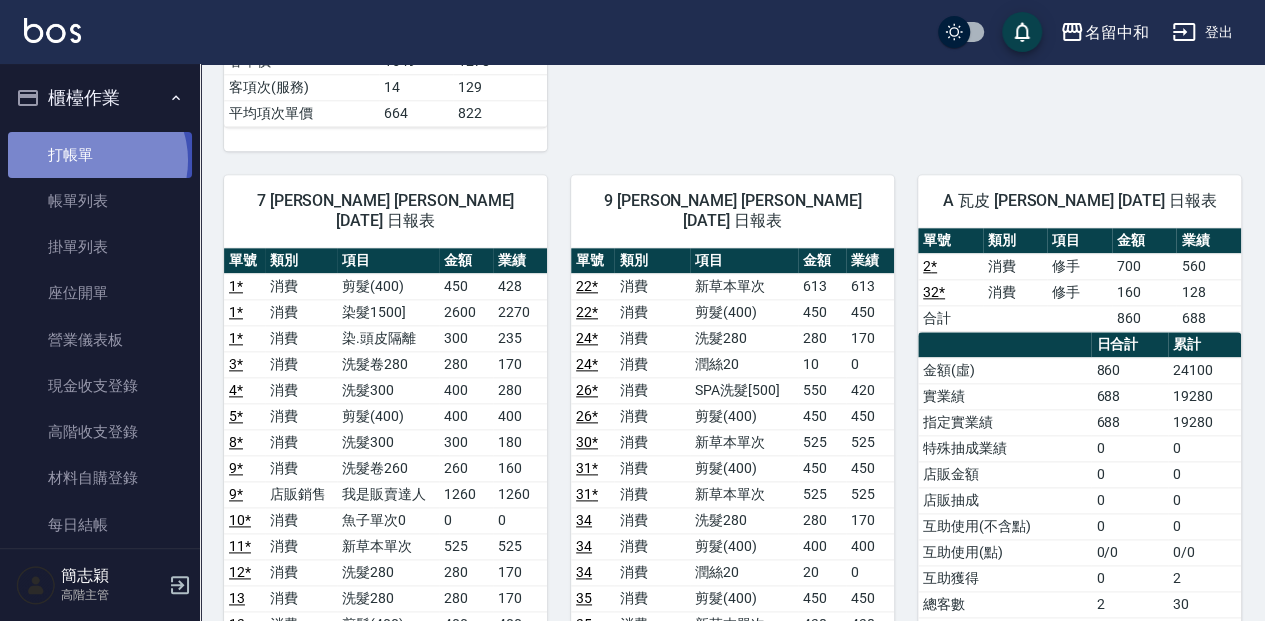 click on "打帳單" at bounding box center (100, 155) 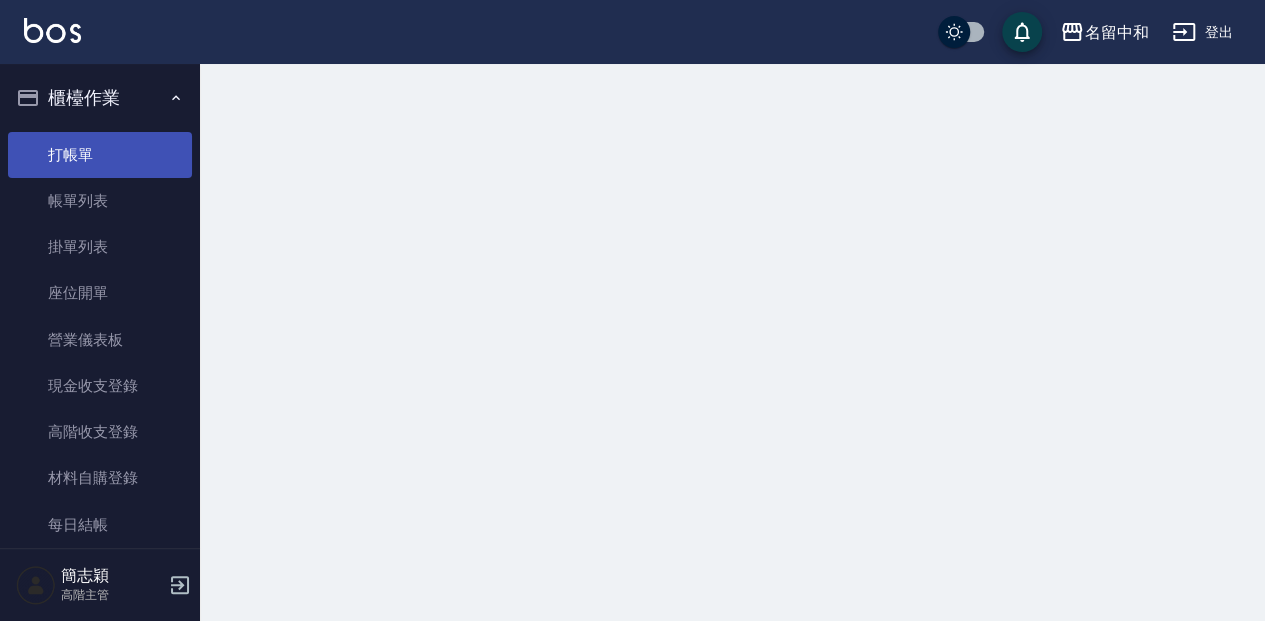 scroll, scrollTop: 0, scrollLeft: 0, axis: both 